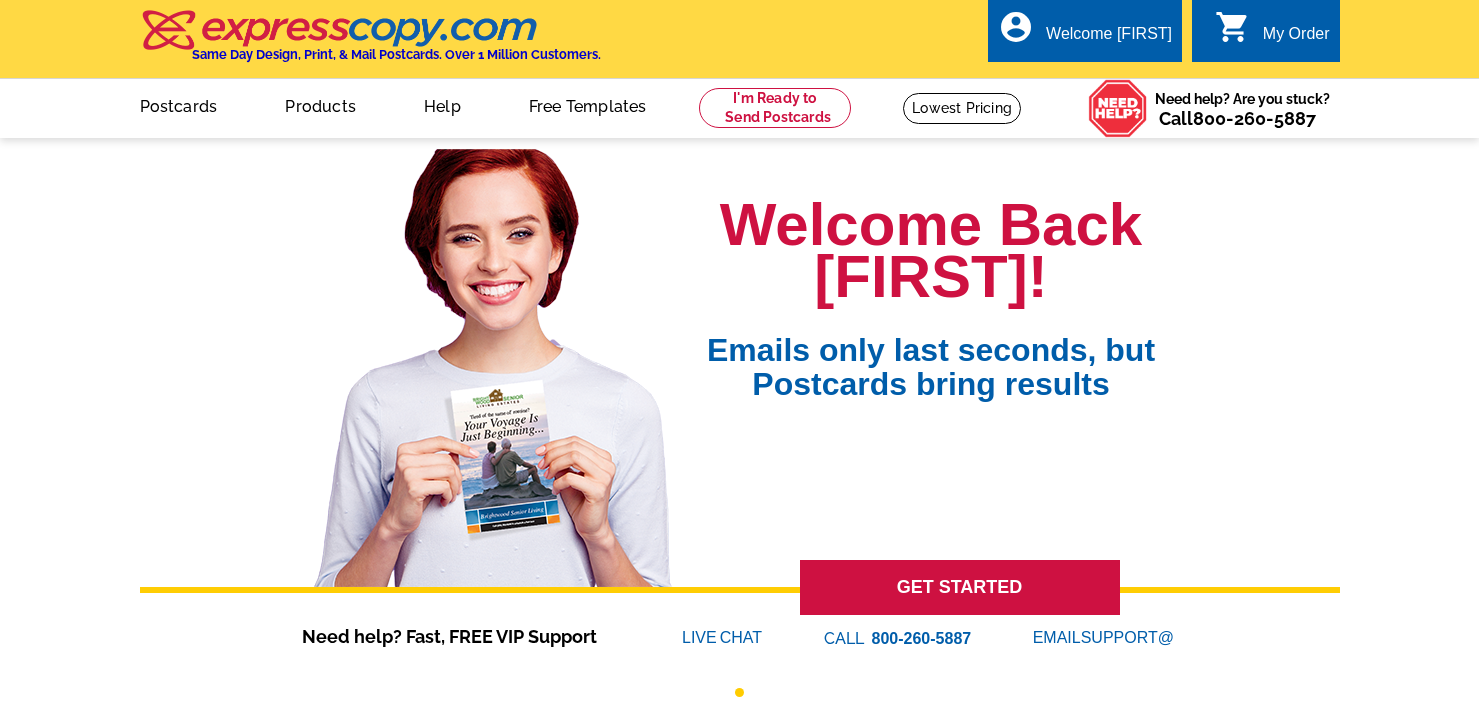 scroll, scrollTop: 0, scrollLeft: 0, axis: both 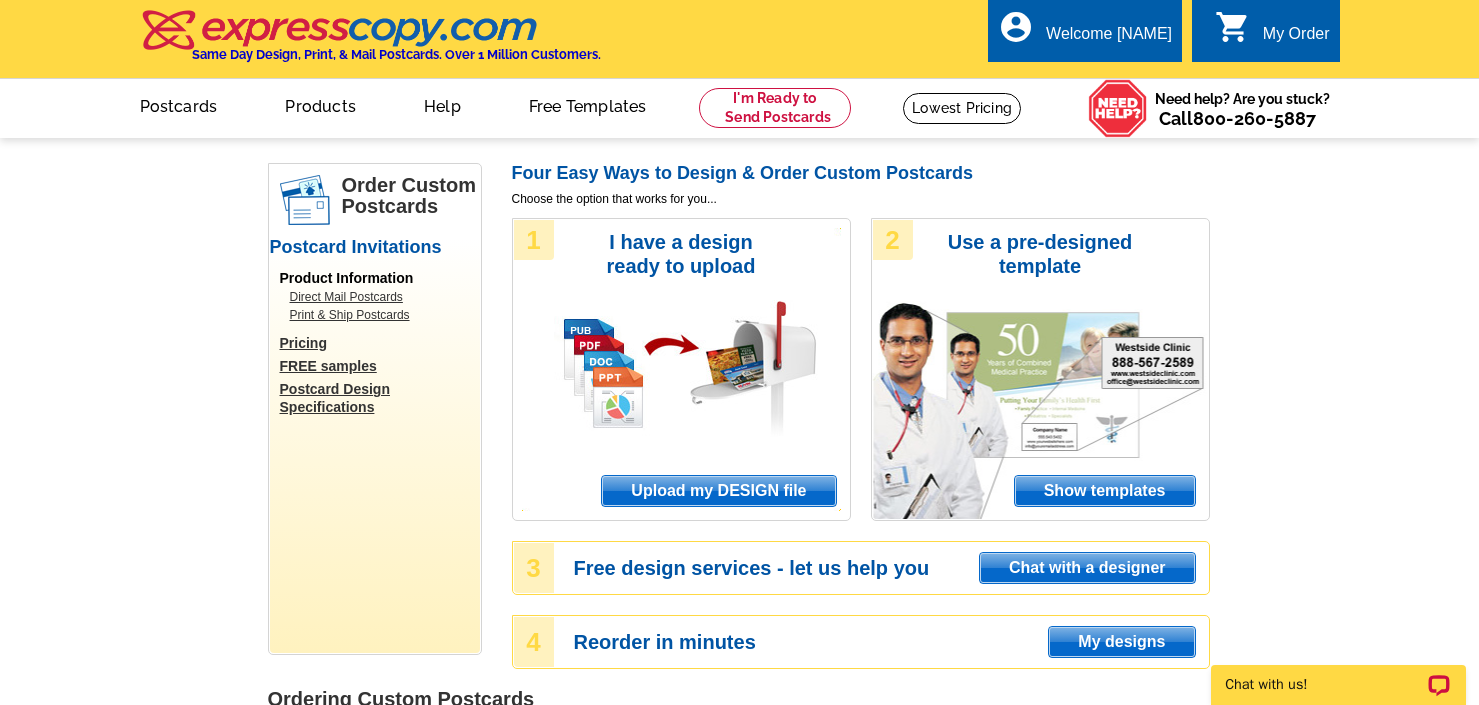 click on "Upload my DESIGN file" at bounding box center [718, 491] 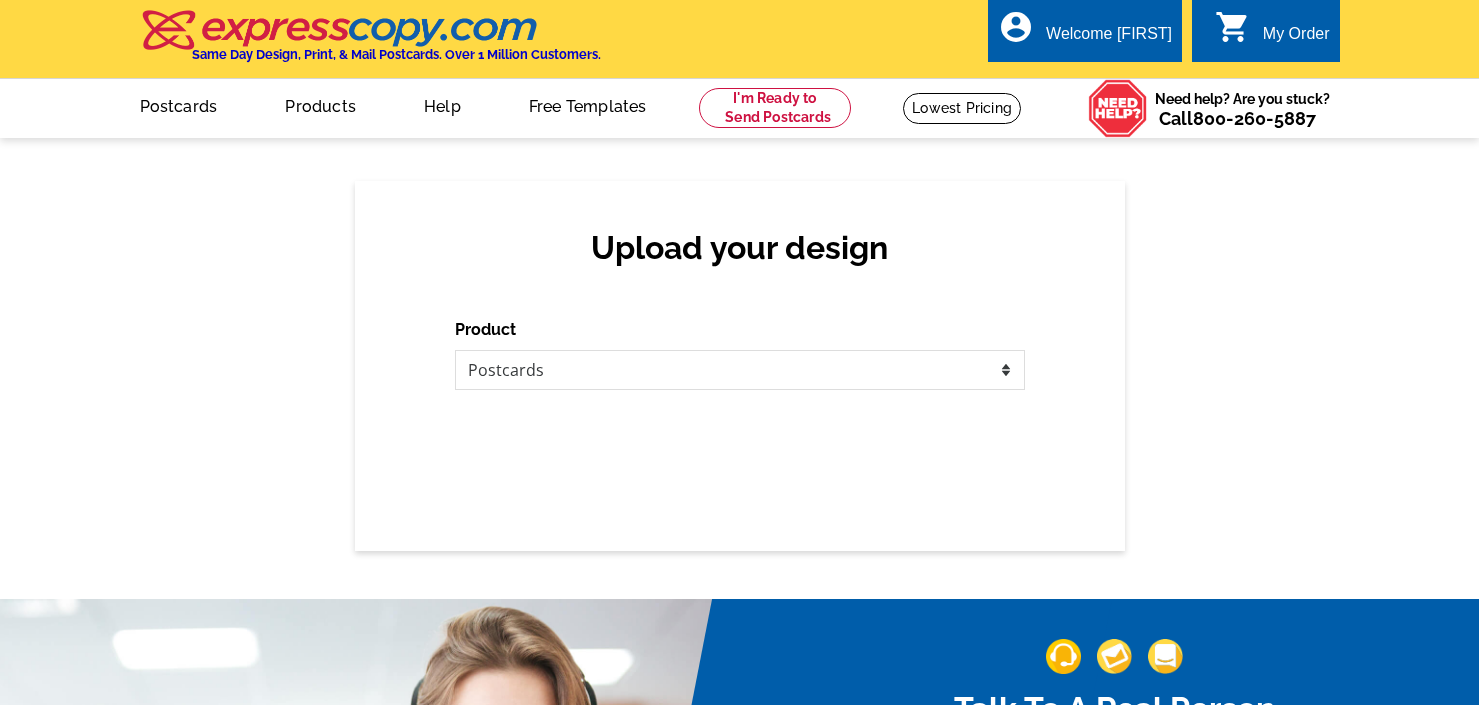 scroll, scrollTop: 0, scrollLeft: 0, axis: both 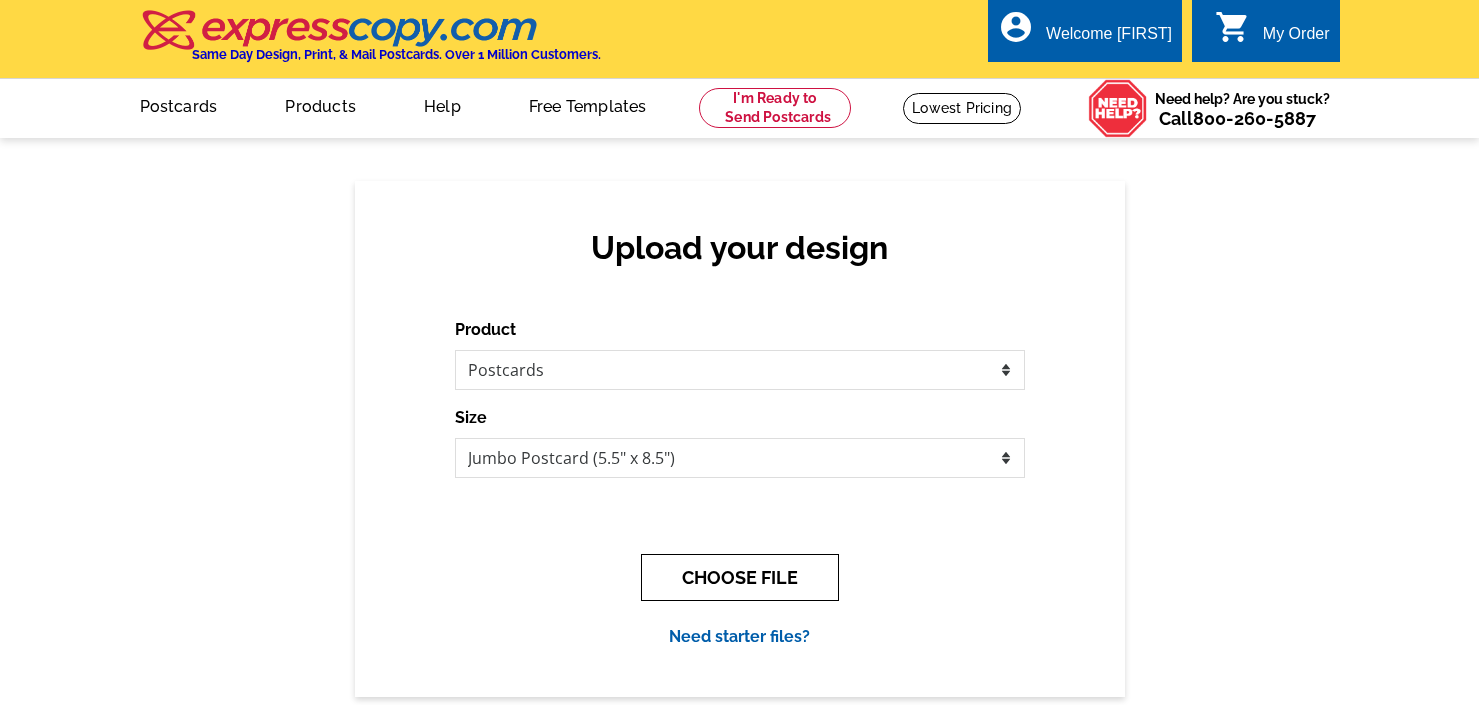 click on "CHOOSE FILE" at bounding box center [740, 577] 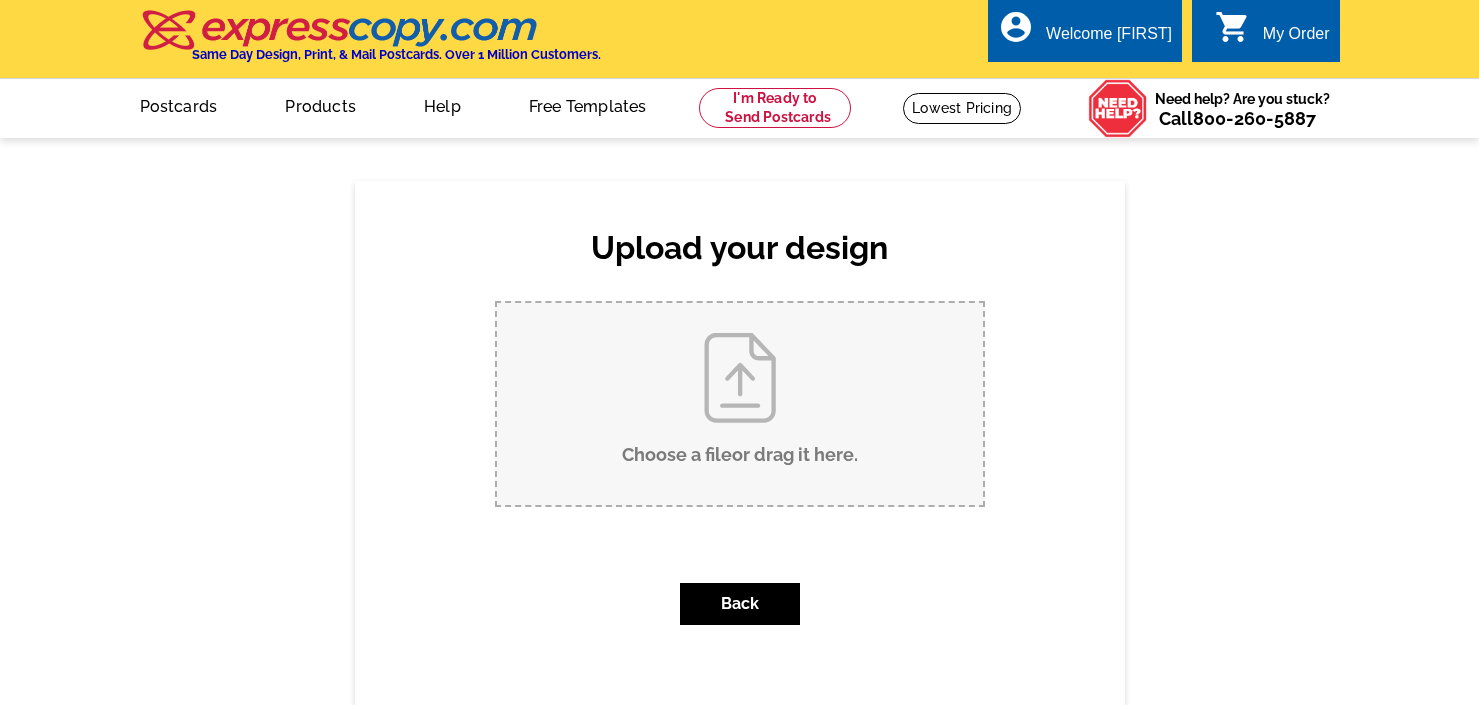 click on "Choose a file  or drag it here ." at bounding box center (740, 404) 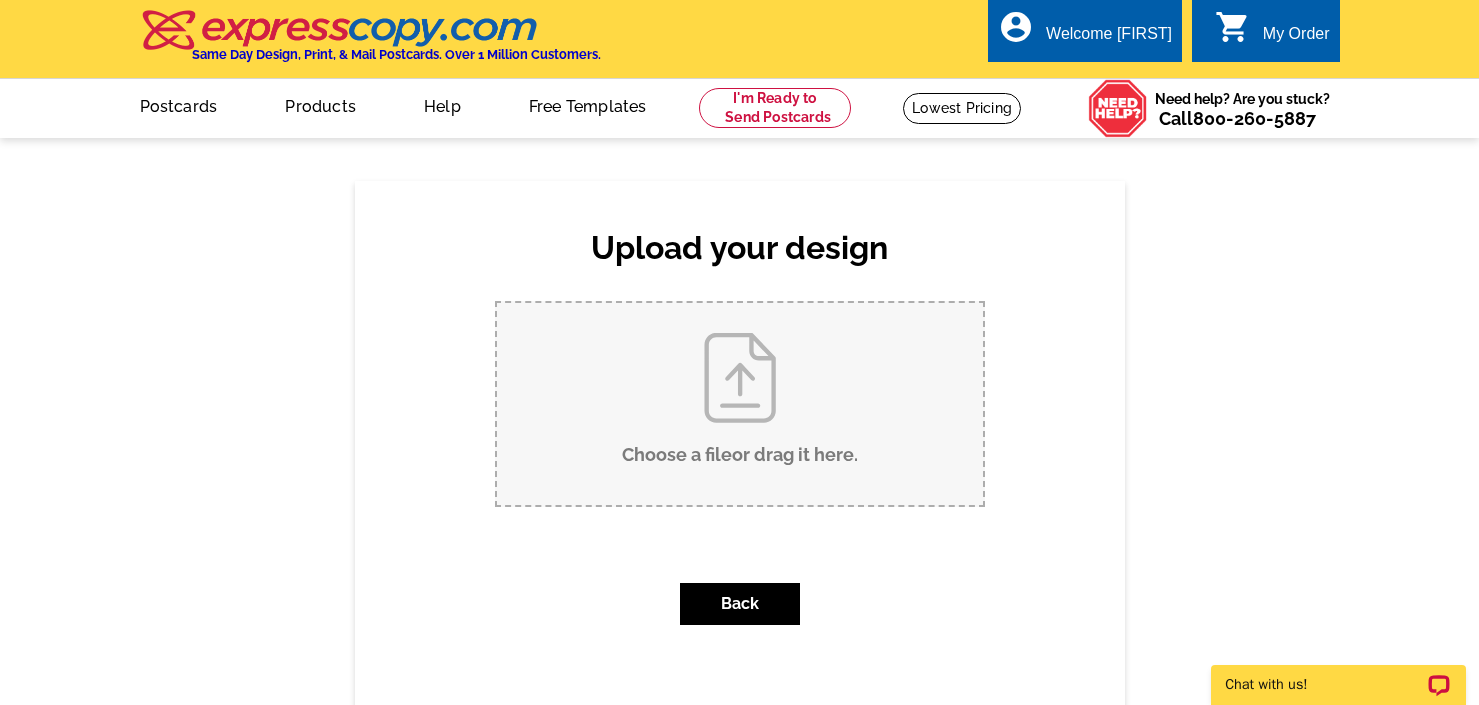 scroll, scrollTop: 0, scrollLeft: 0, axis: both 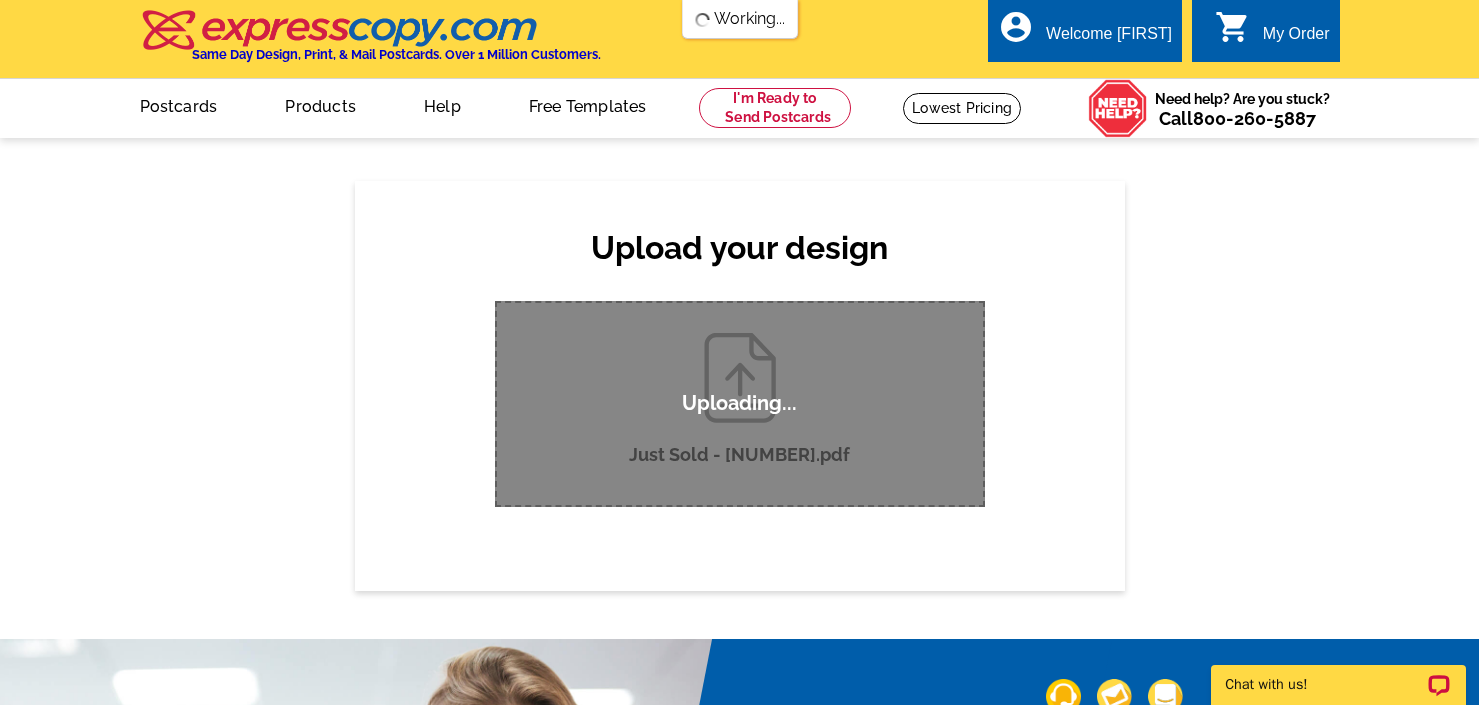 type 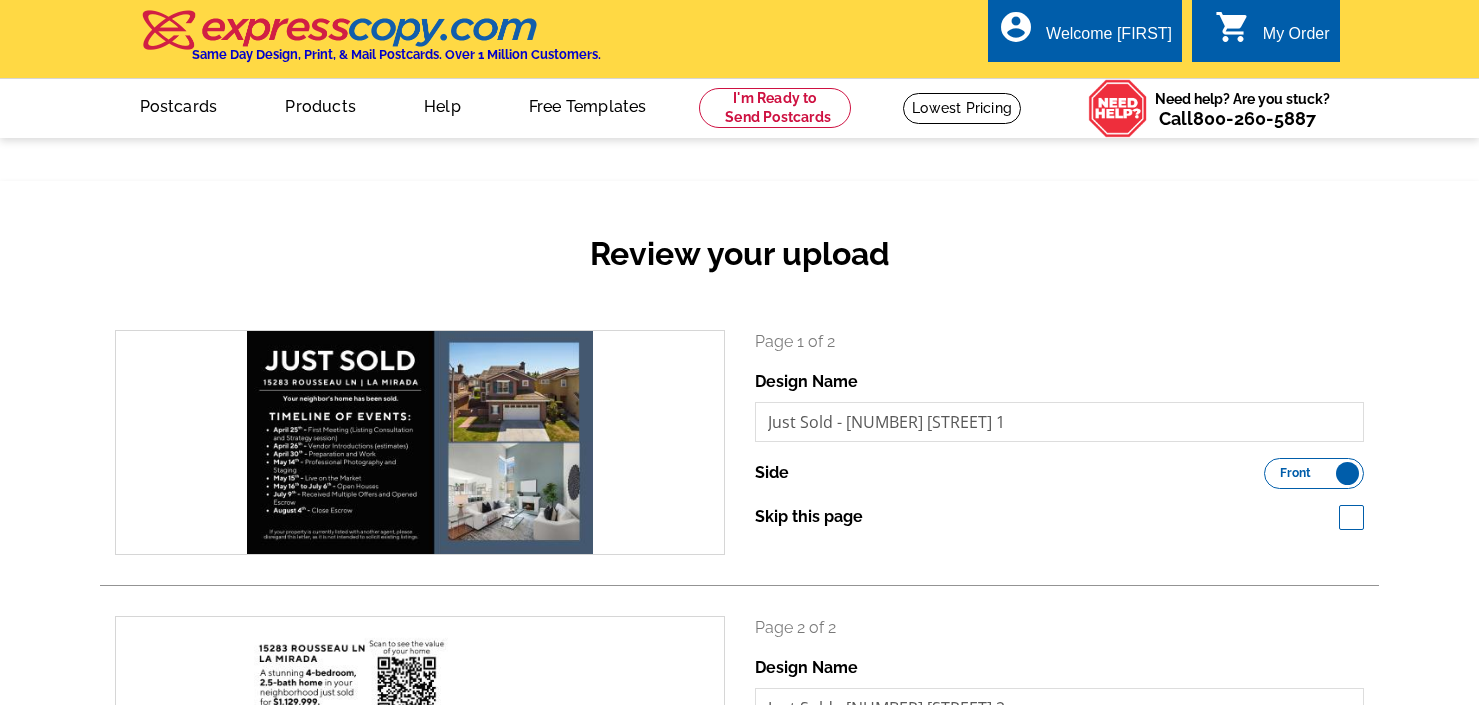 scroll, scrollTop: 0, scrollLeft: 0, axis: both 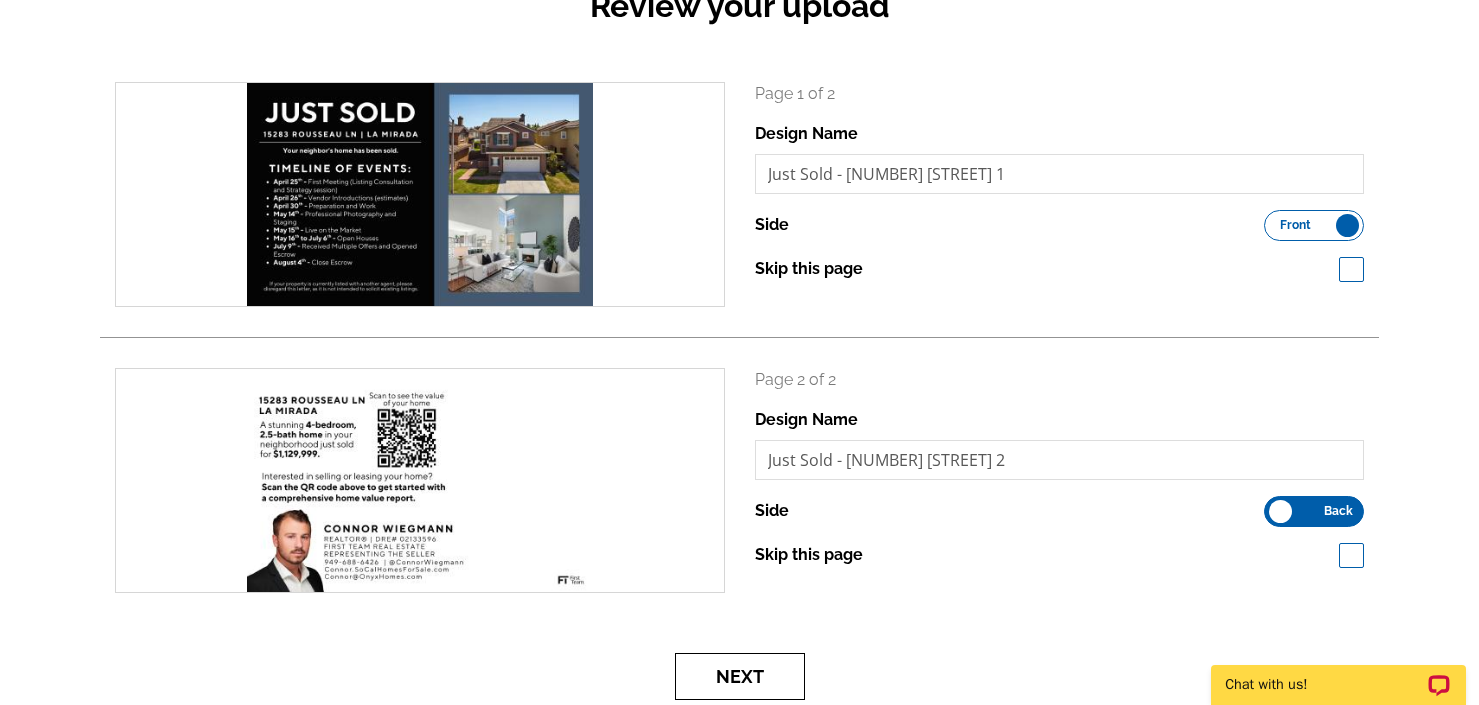 click on "Next" at bounding box center (740, 676) 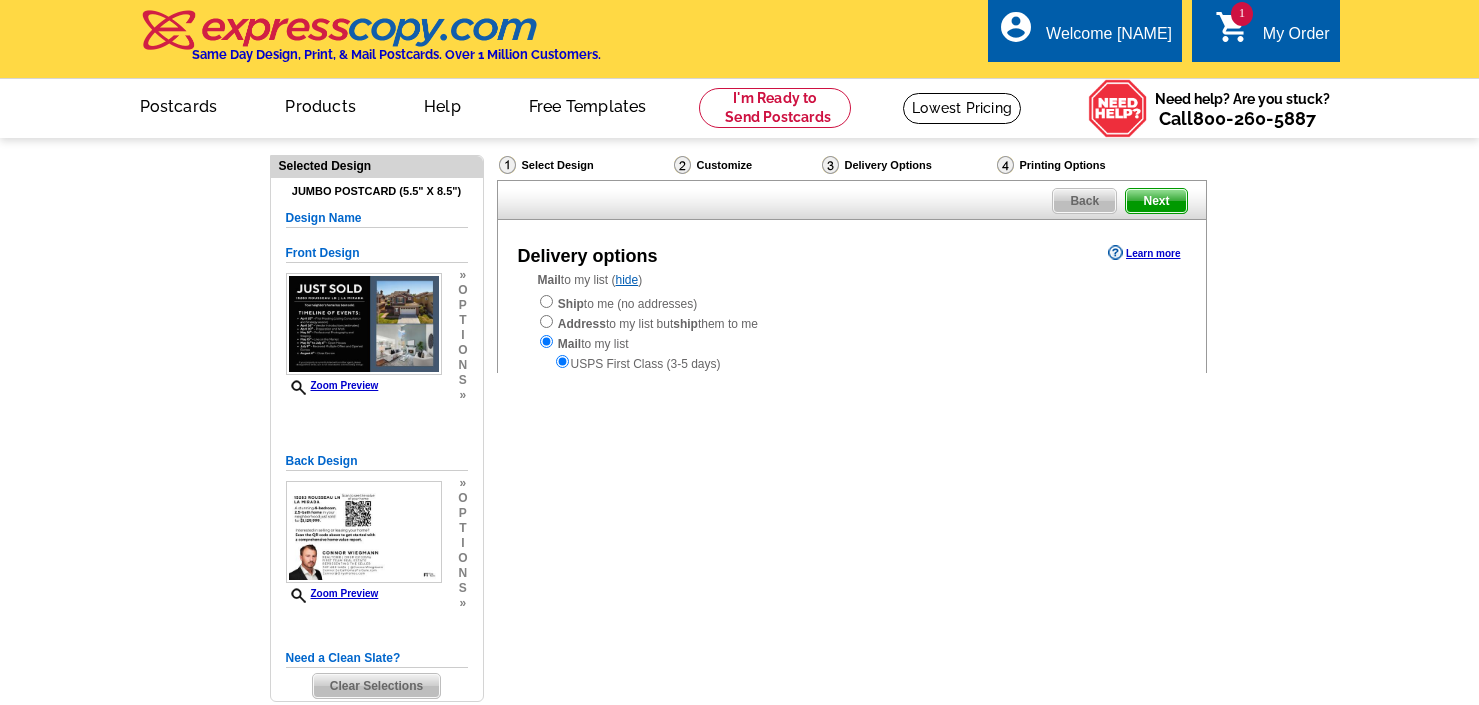 scroll, scrollTop: 0, scrollLeft: 0, axis: both 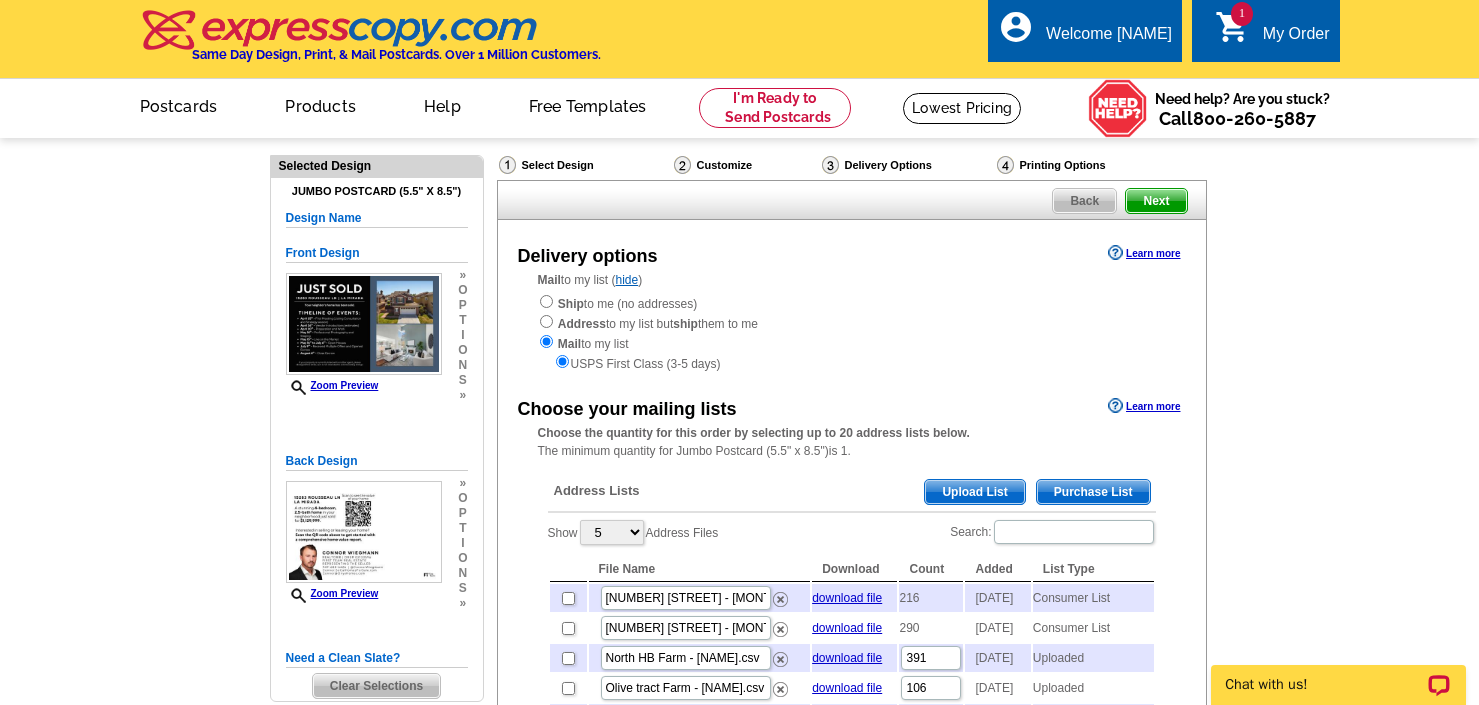 click on "Upload List" at bounding box center [974, 492] 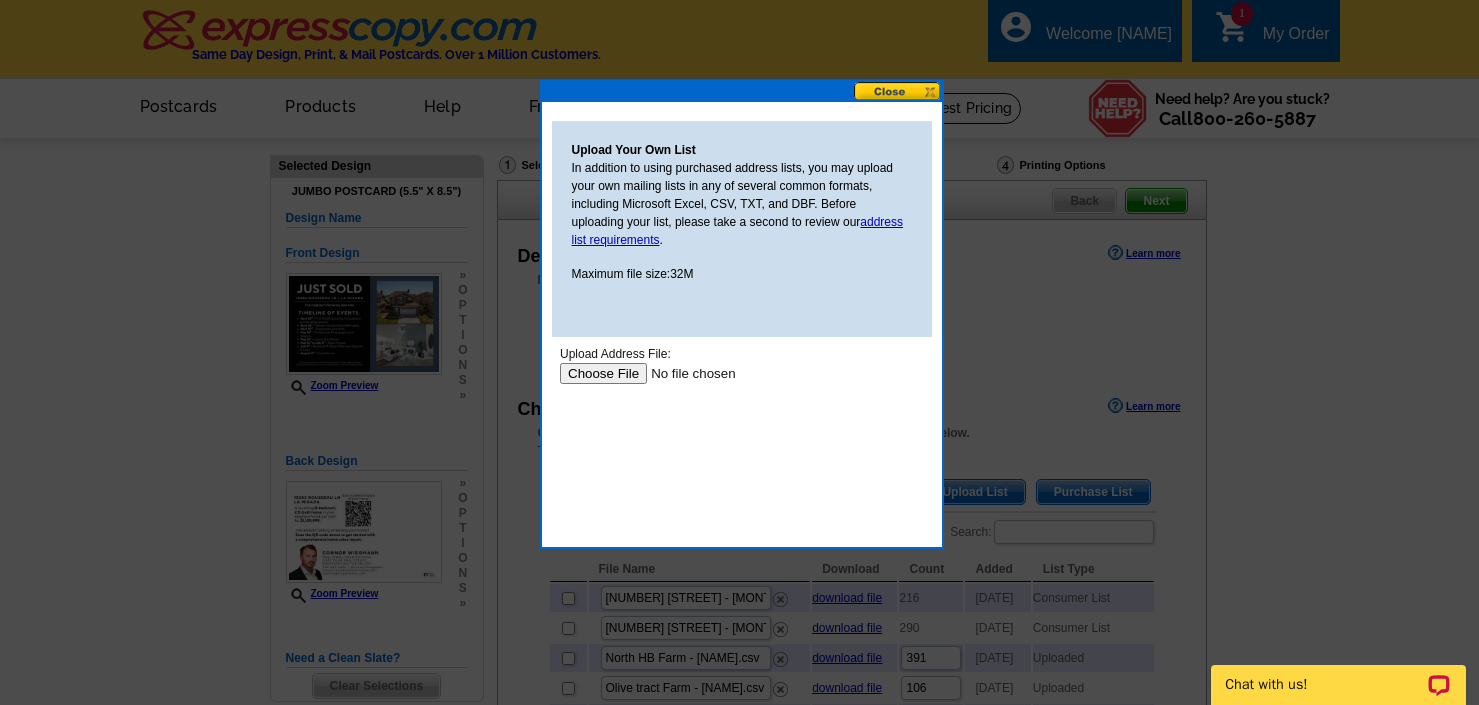 scroll, scrollTop: 0, scrollLeft: 0, axis: both 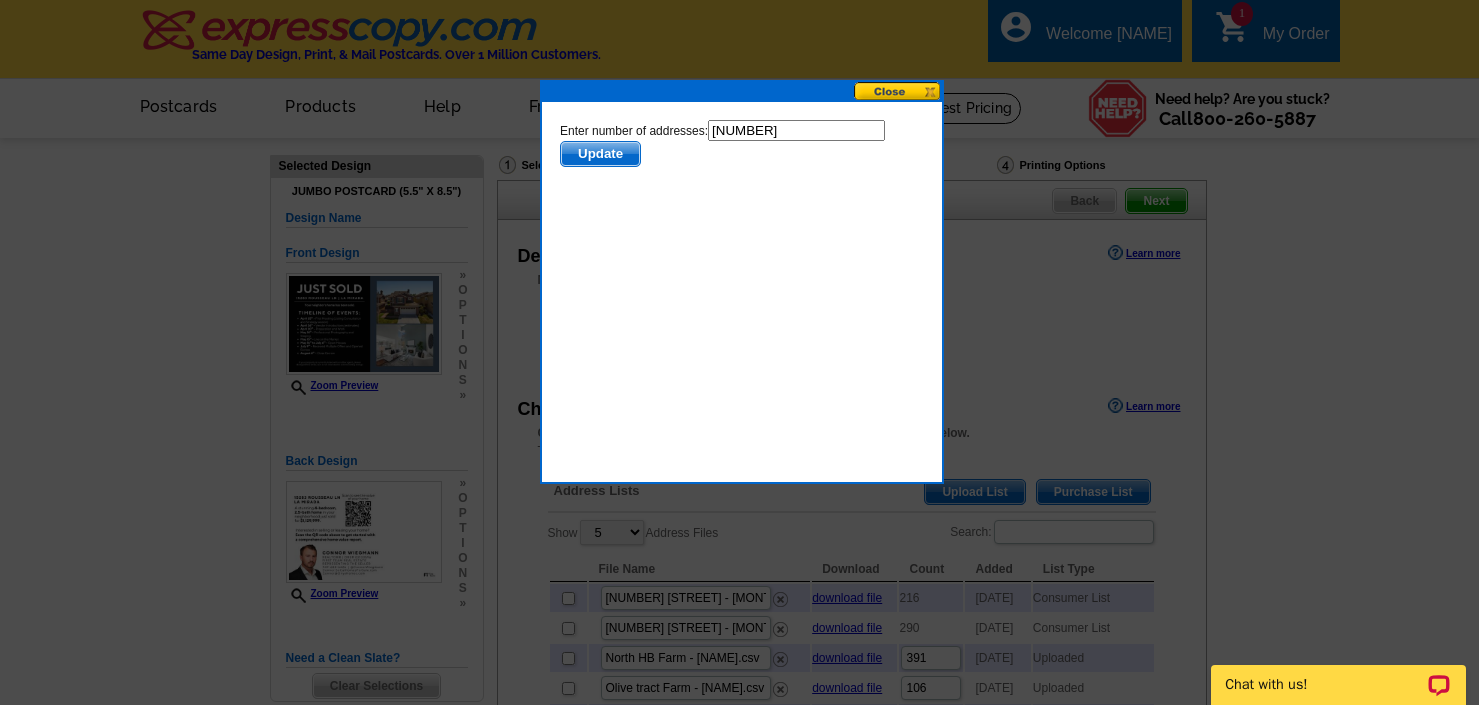 click on "Update" at bounding box center [599, 154] 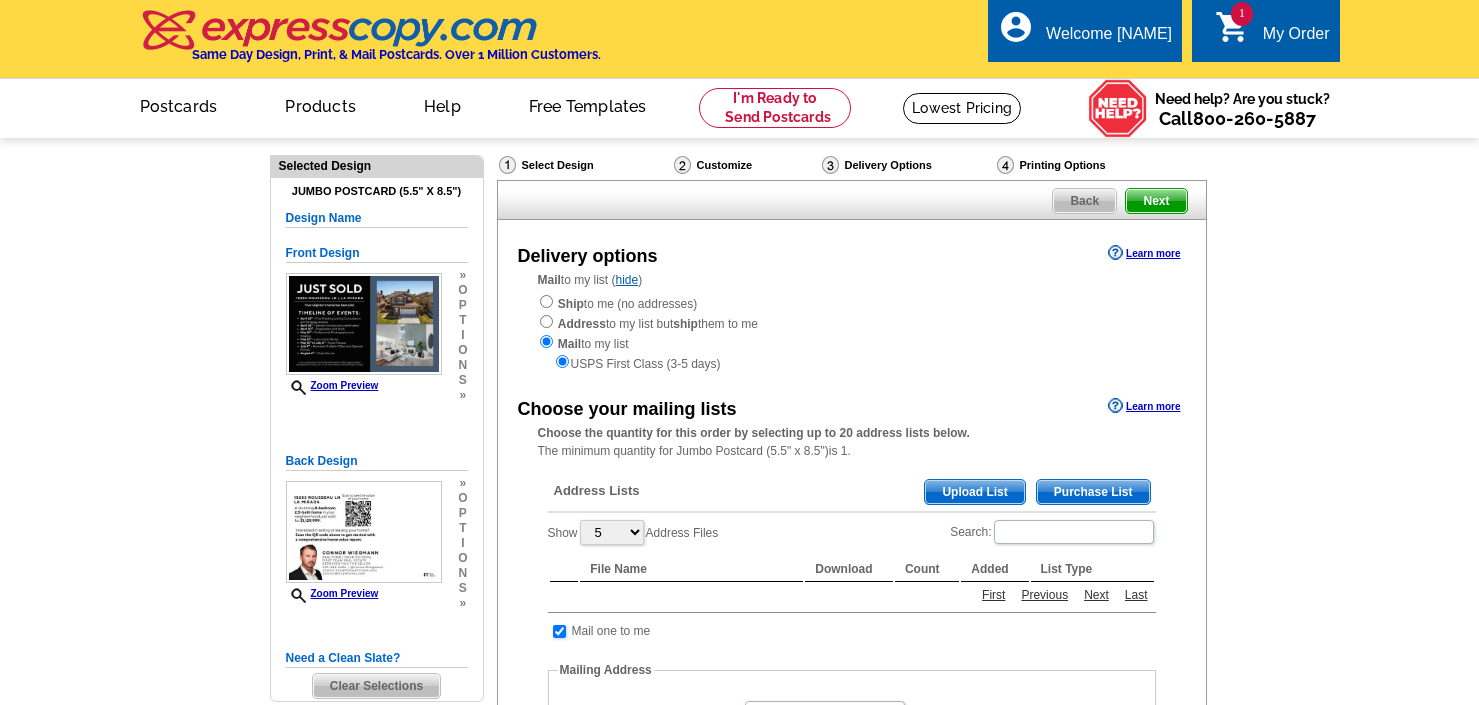 scroll, scrollTop: 0, scrollLeft: 0, axis: both 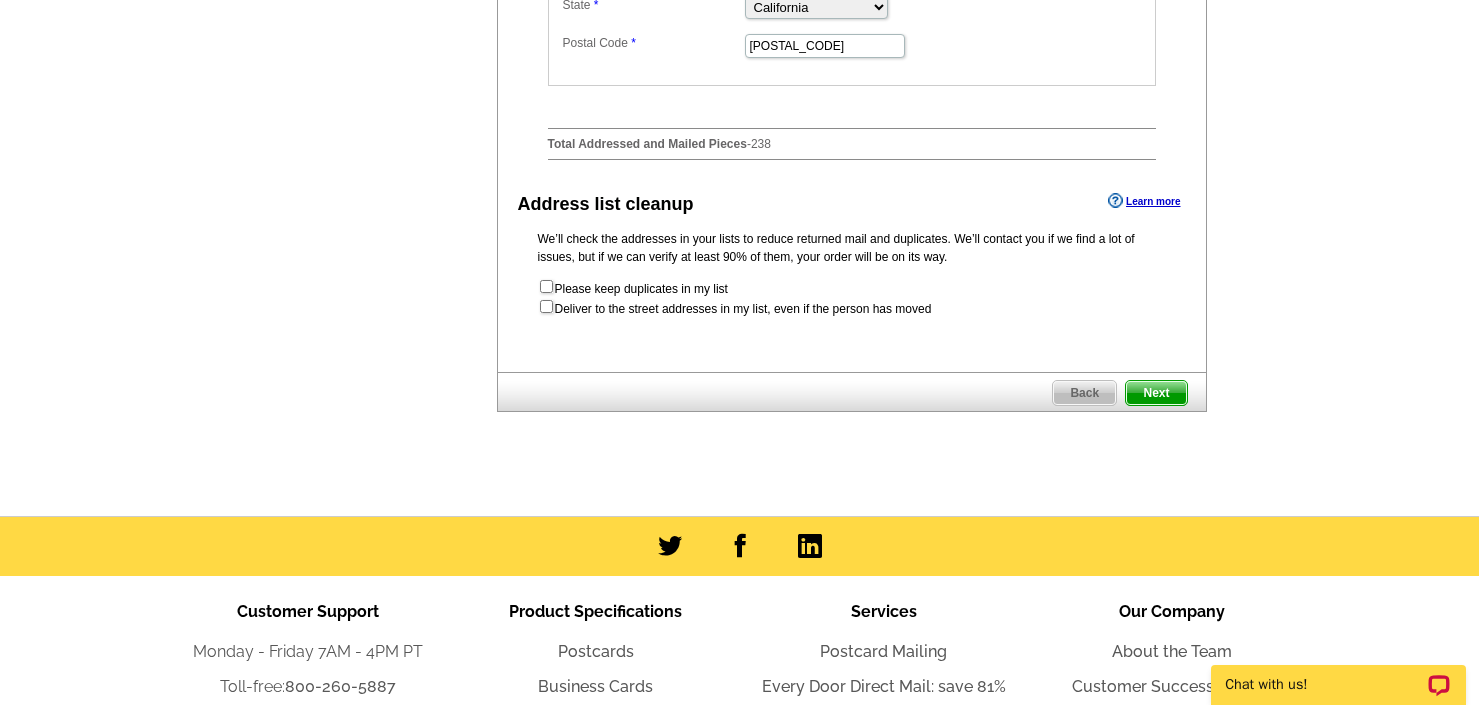 click on "Next" at bounding box center (1156, 393) 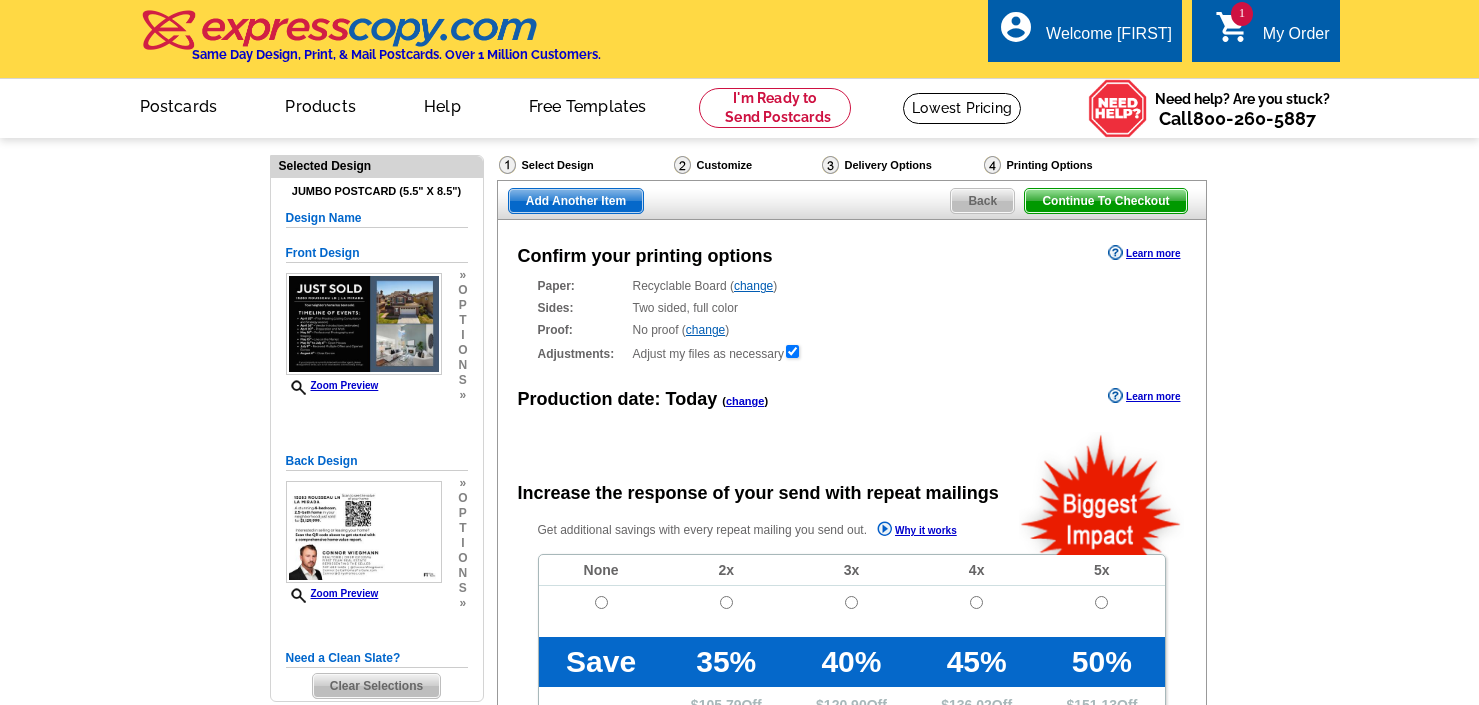 scroll, scrollTop: 0, scrollLeft: 0, axis: both 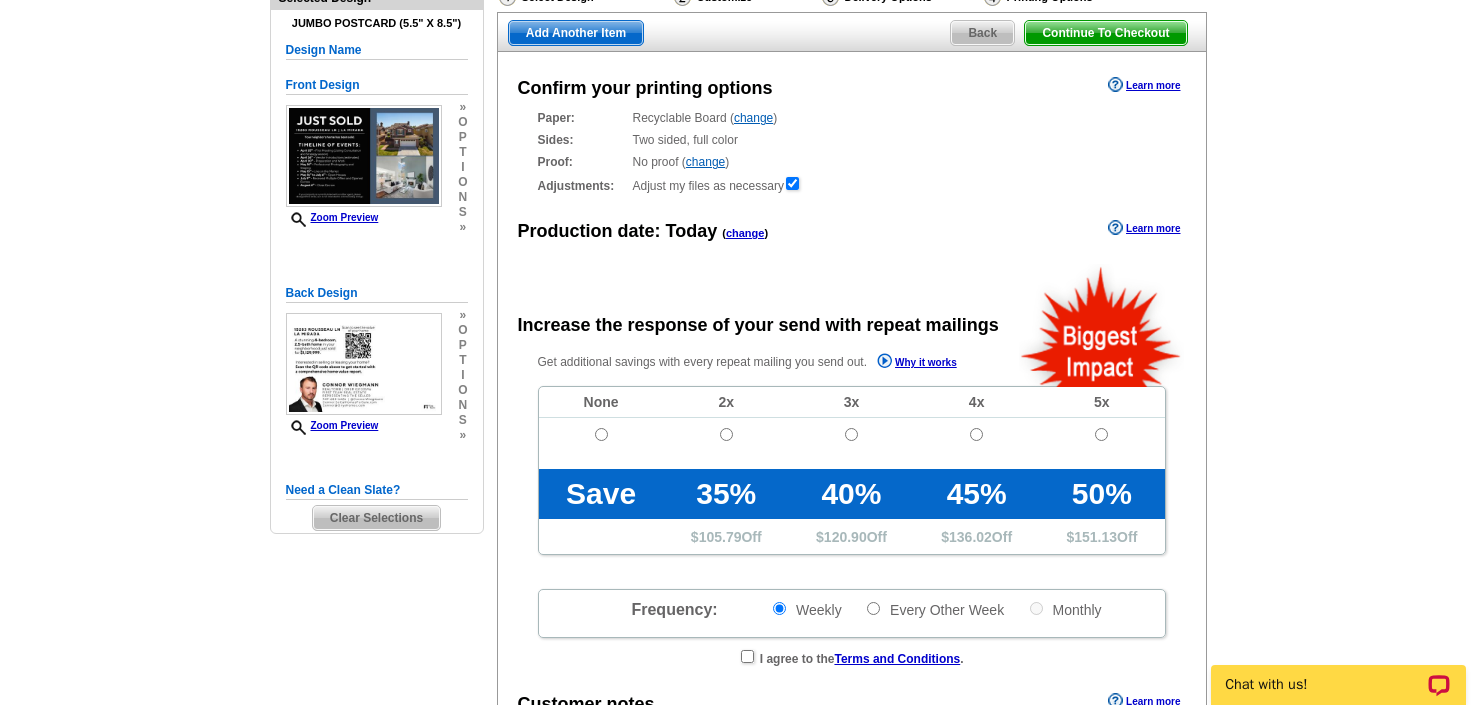 radio on "false" 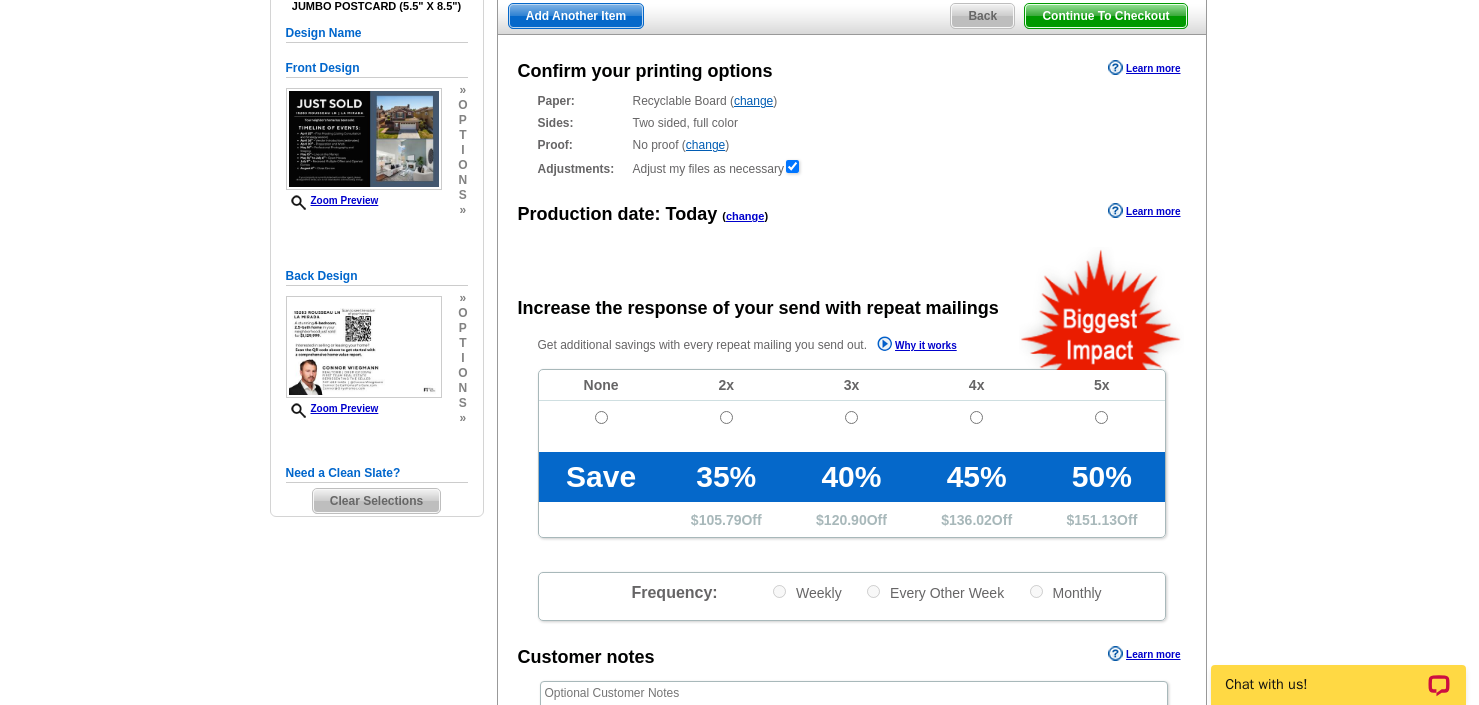 click at bounding box center [601, 426] 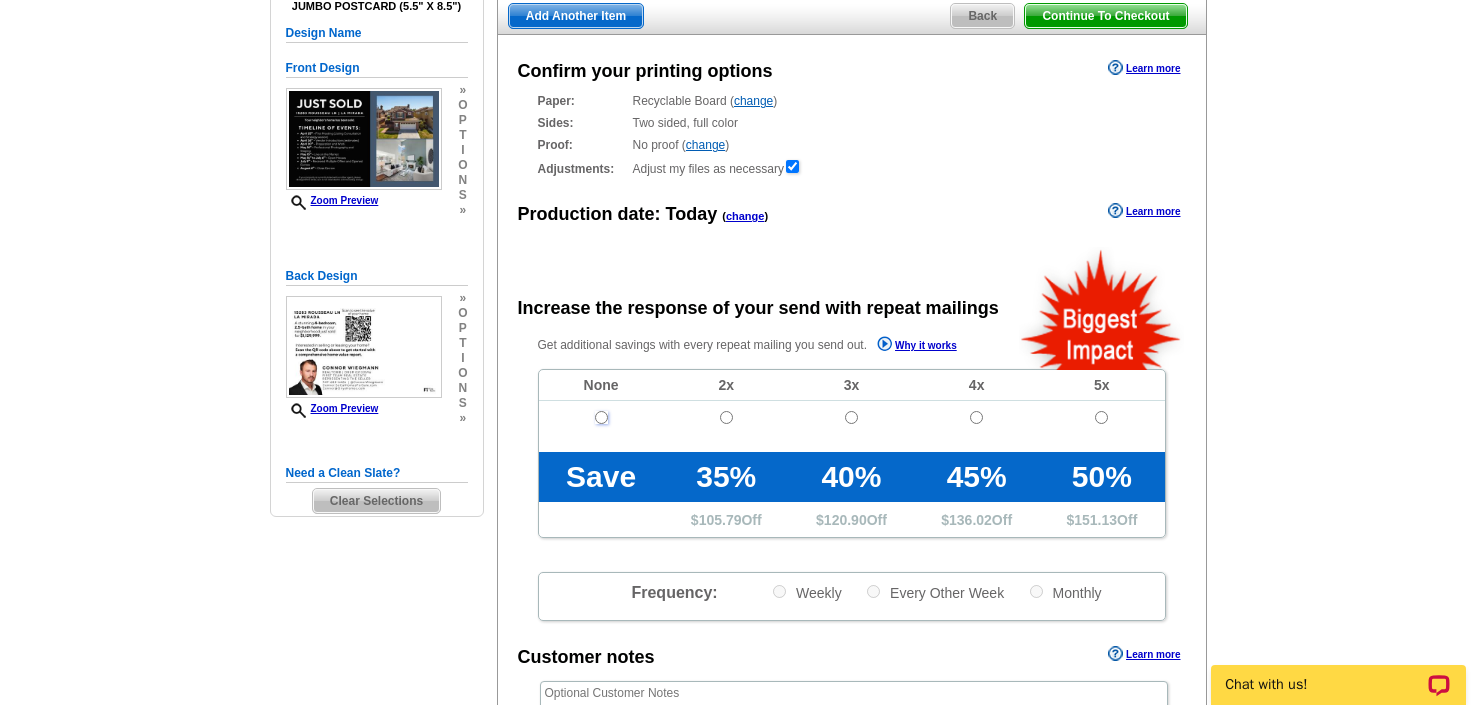 click at bounding box center [601, 417] 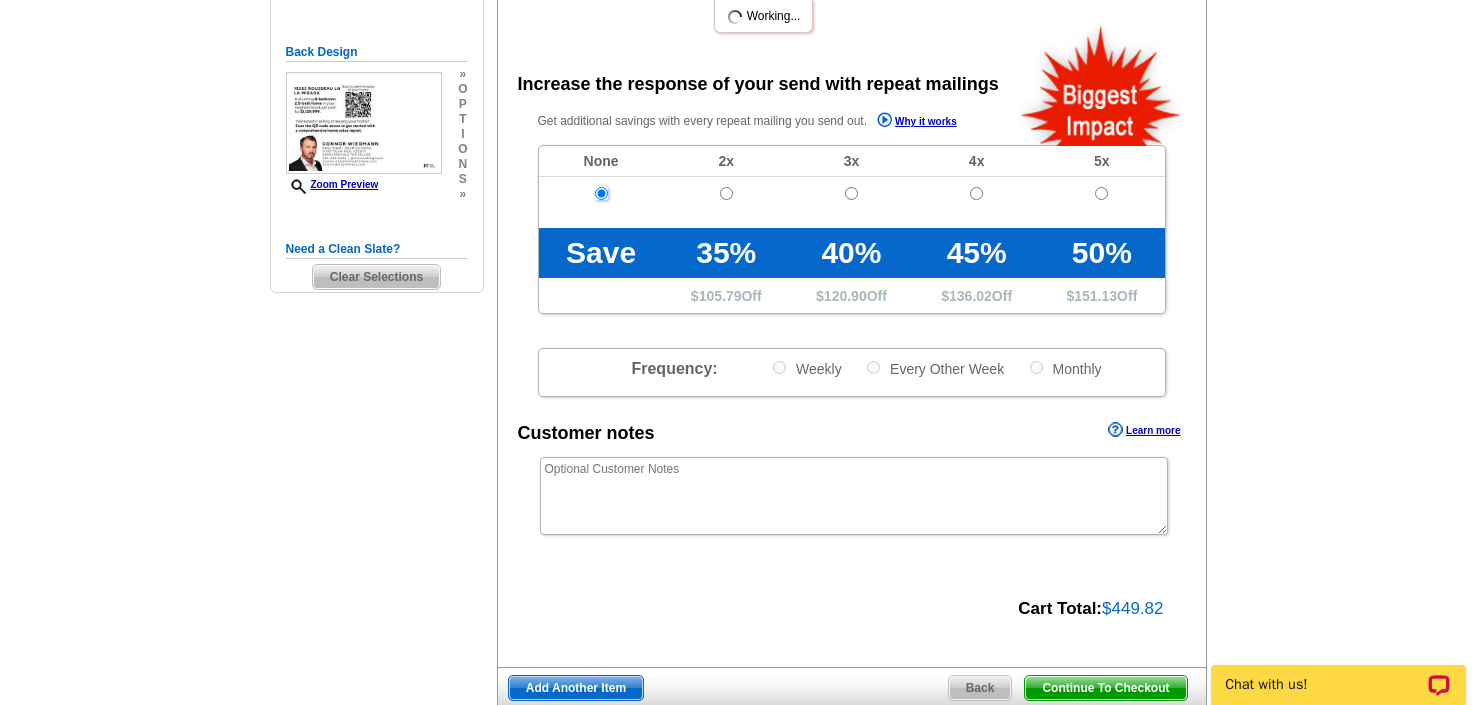 scroll, scrollTop: 609, scrollLeft: 0, axis: vertical 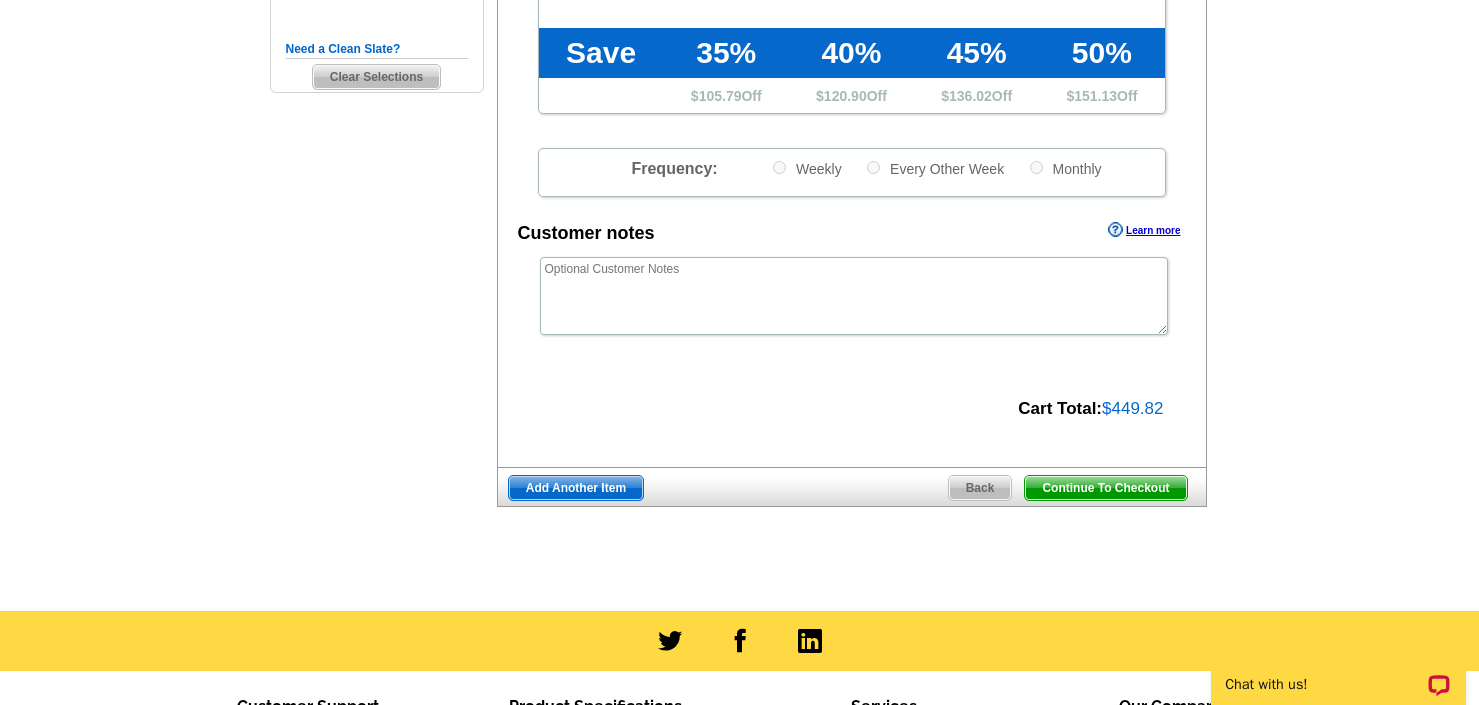 click on "Continue To Checkout" at bounding box center (1105, 488) 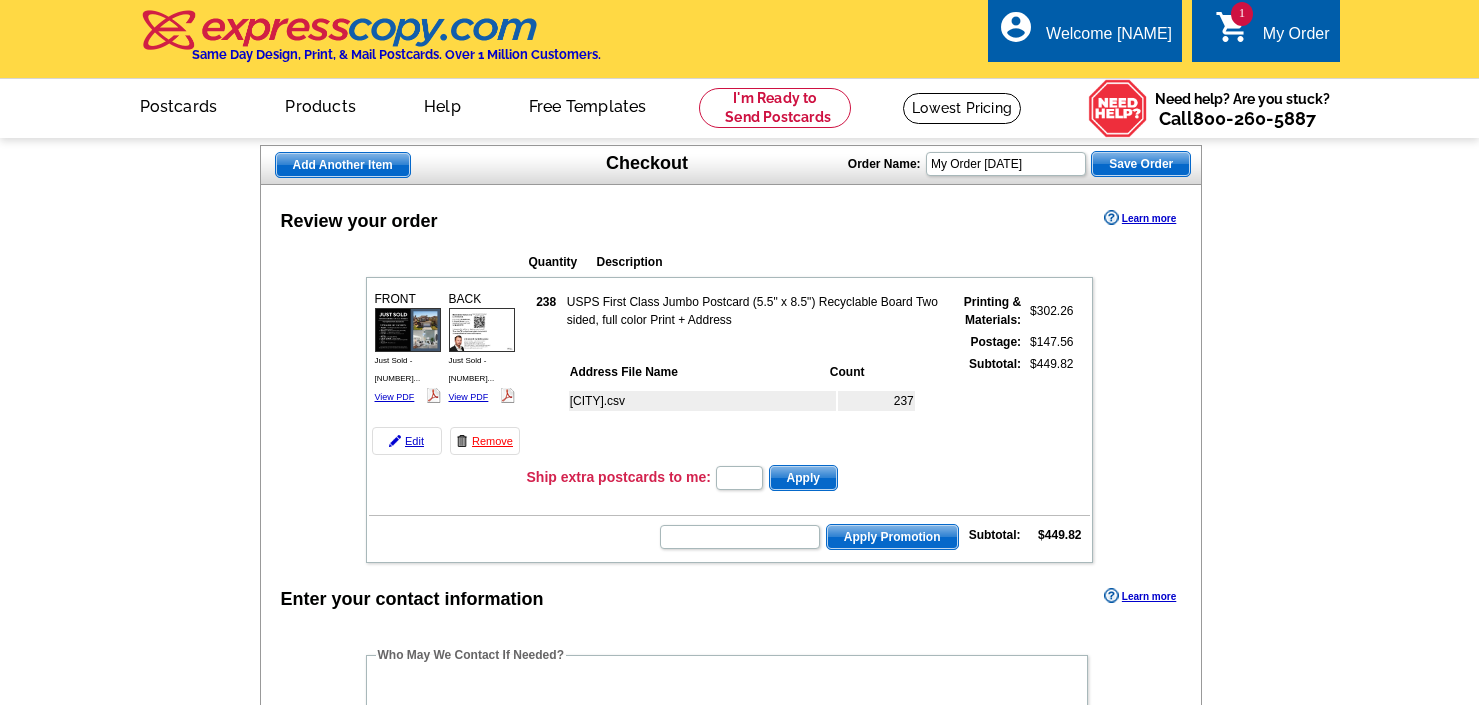 scroll, scrollTop: 0, scrollLeft: 0, axis: both 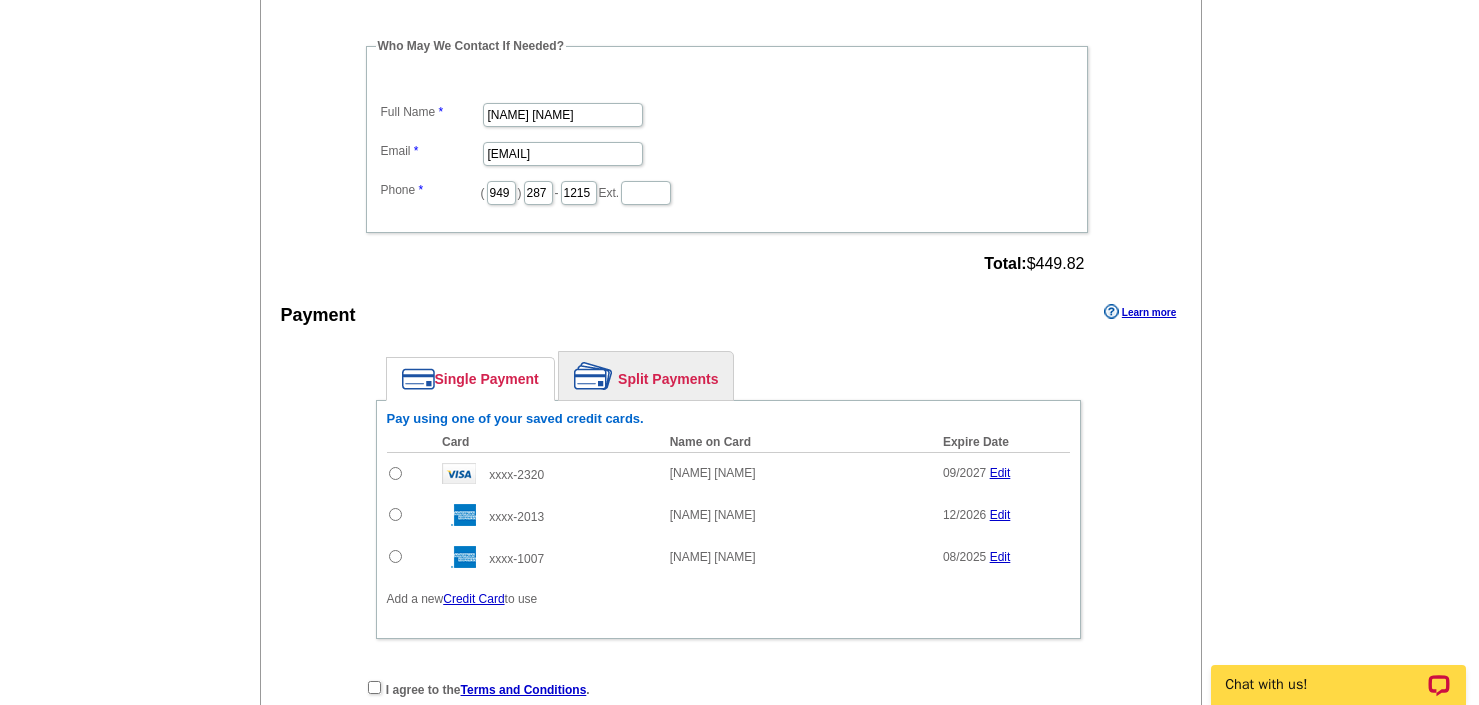 click at bounding box center [739, 1302] 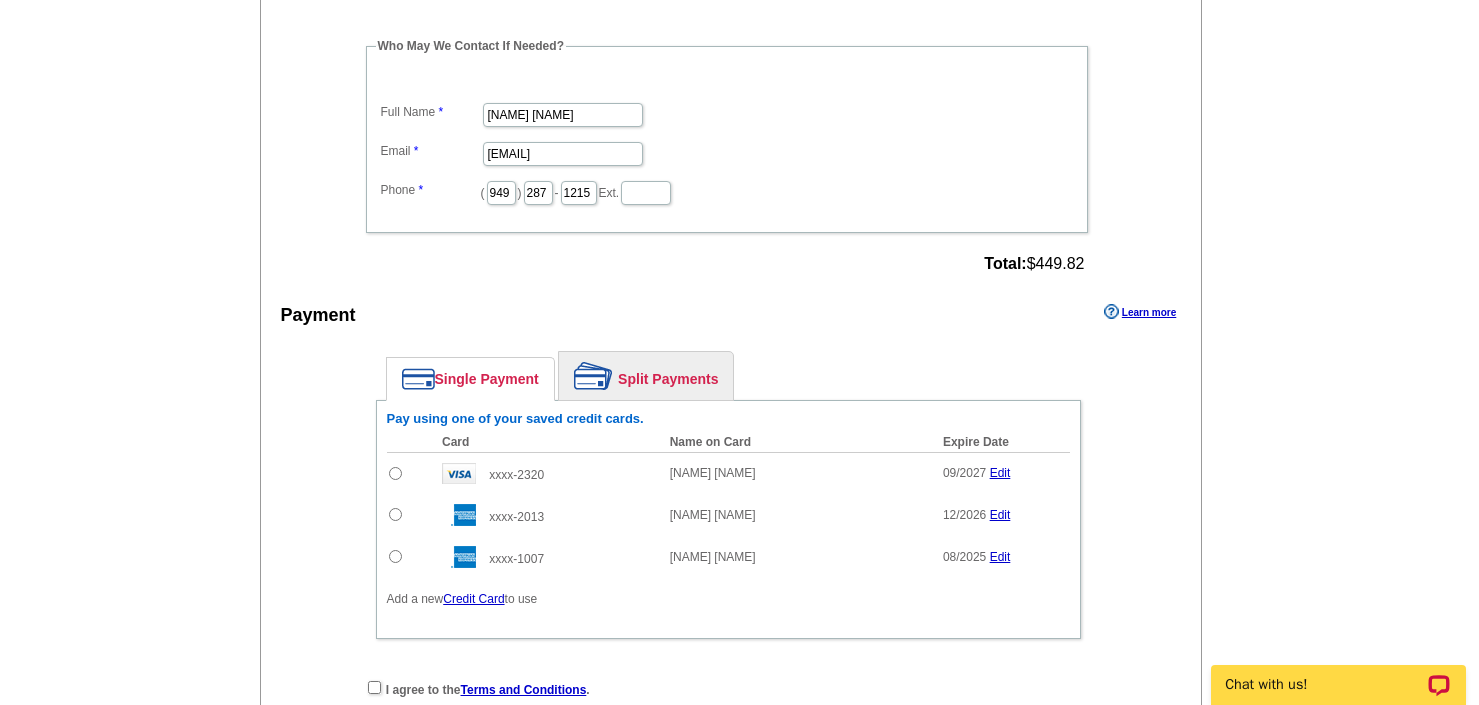 scroll, scrollTop: 185, scrollLeft: 0, axis: vertical 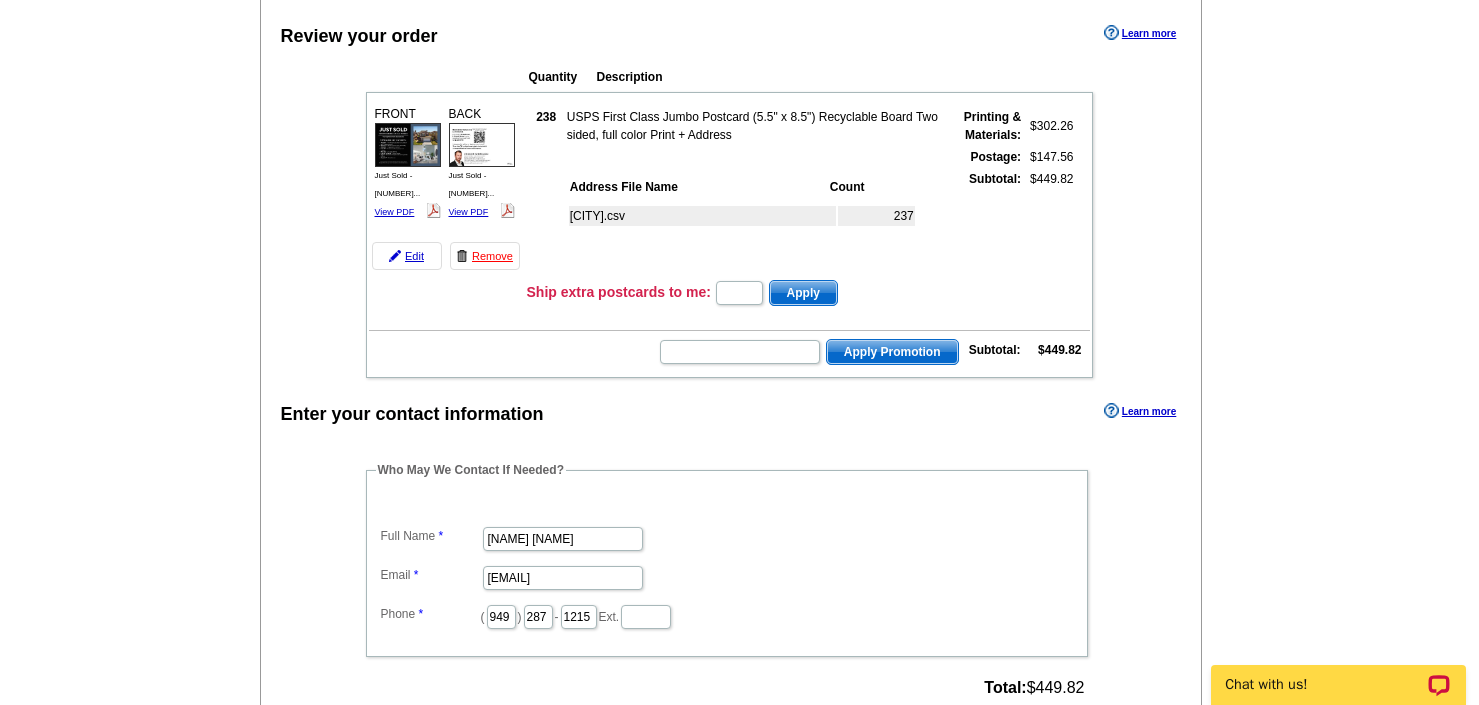 click at bounding box center [739, 1726] 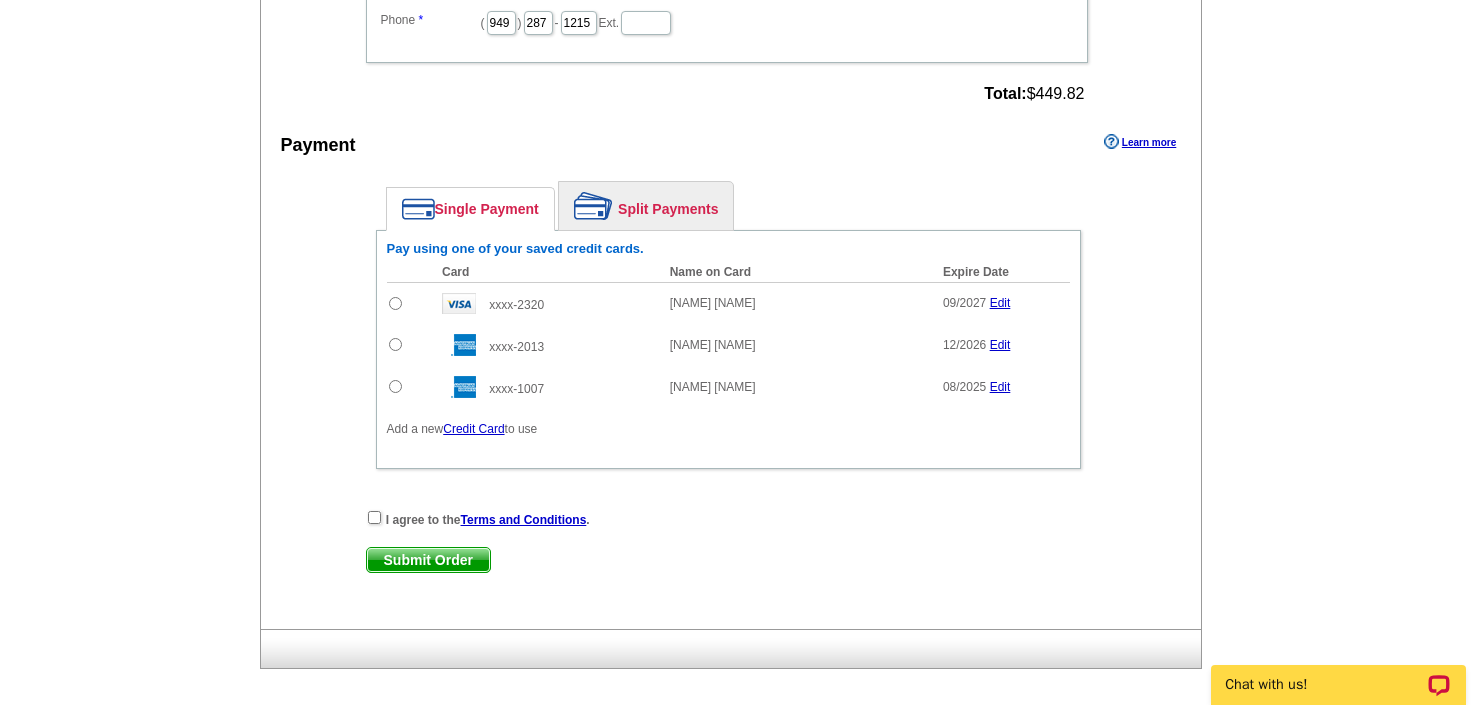 scroll, scrollTop: 780, scrollLeft: 0, axis: vertical 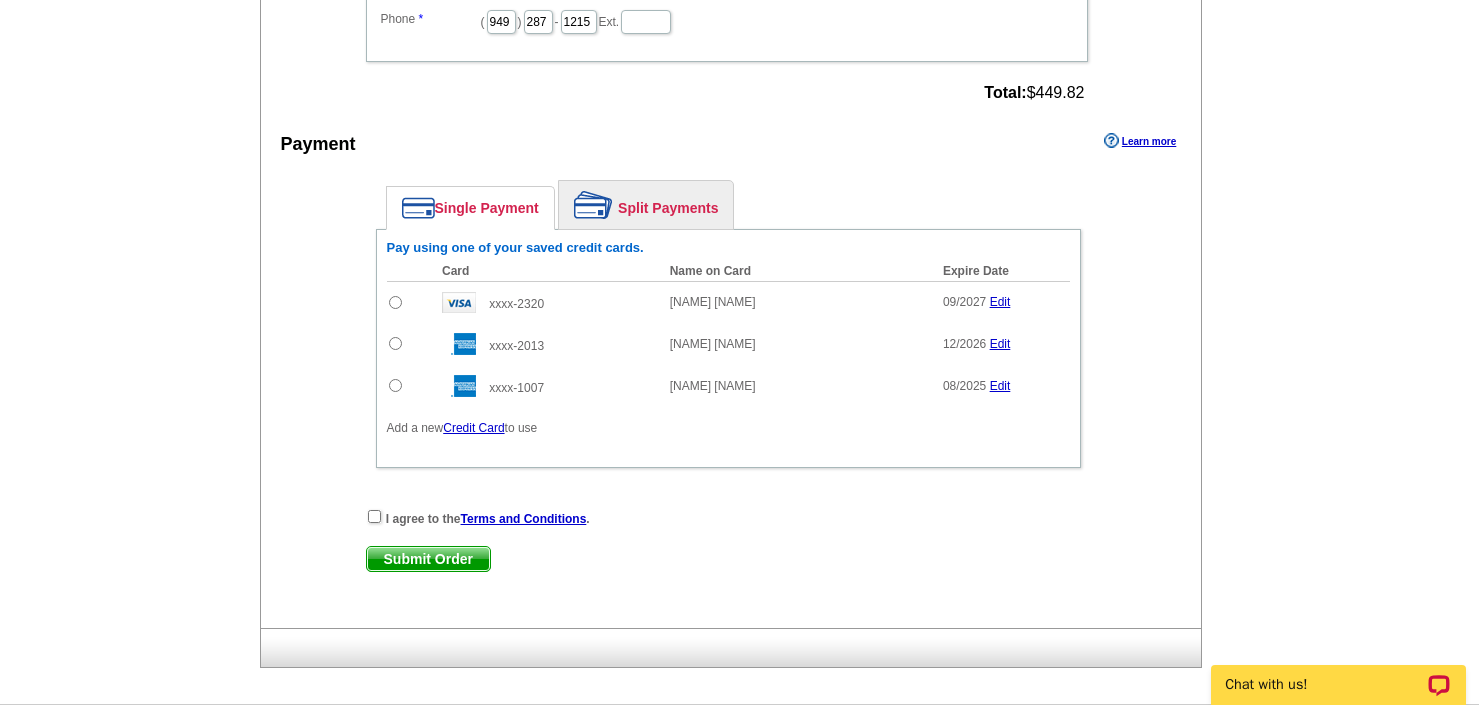 click on "Credit Card" at bounding box center [473, 428] 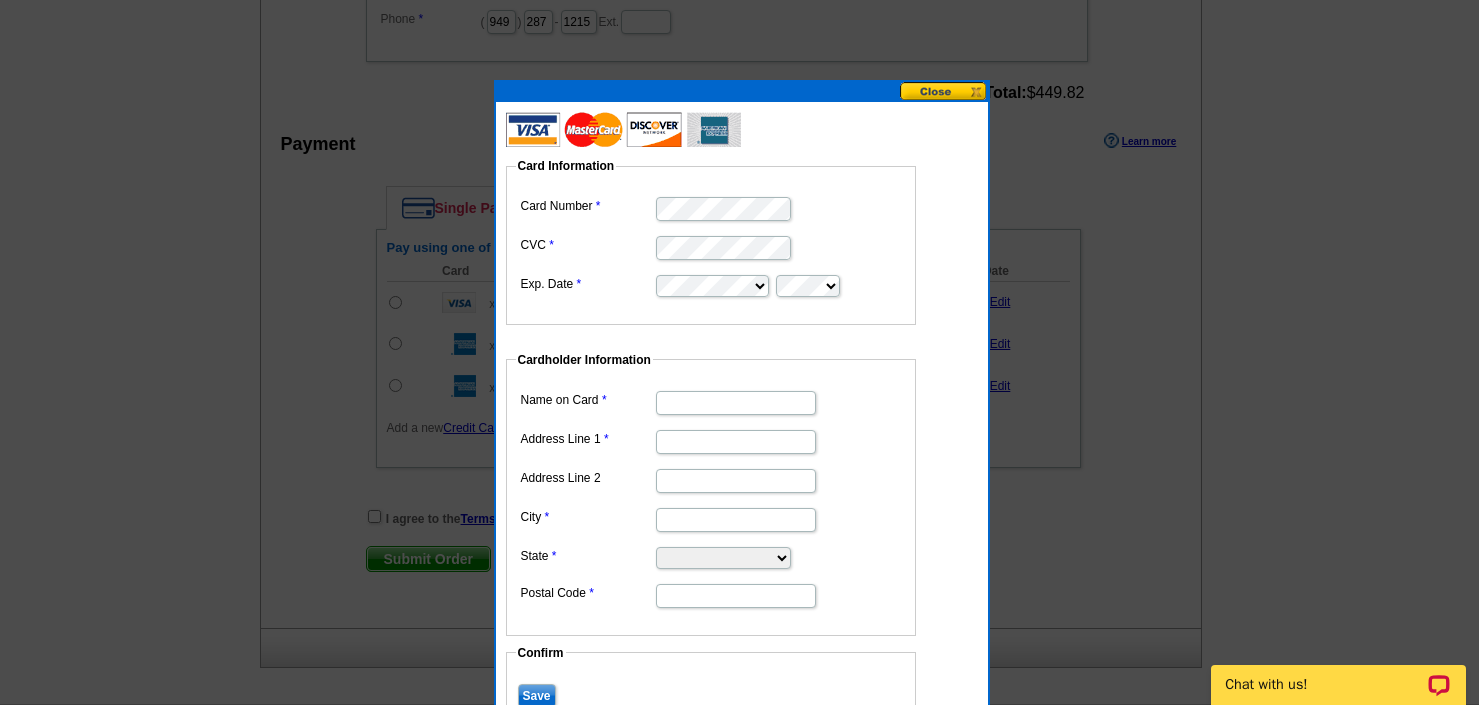 type on "[FIRST] [LAST]" 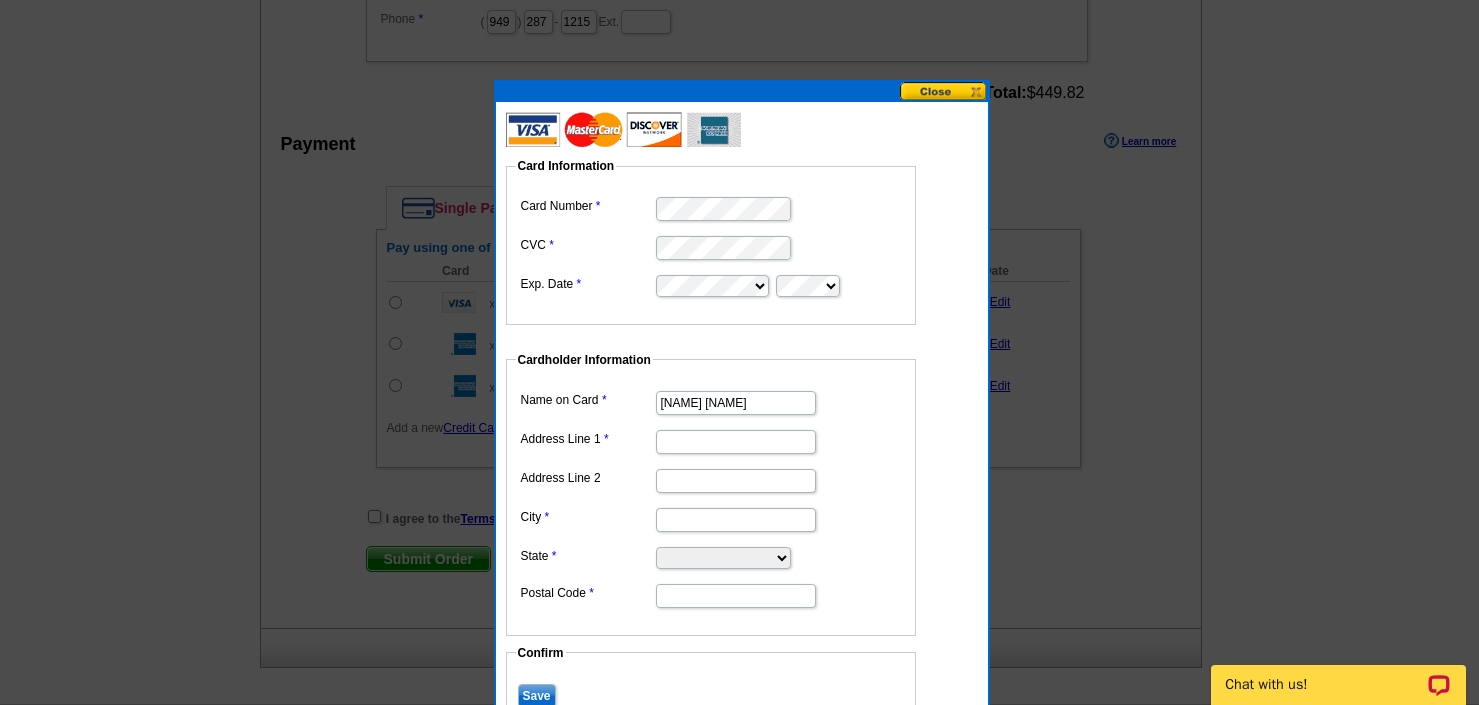 click on "Address Line 1" at bounding box center (736, 442) 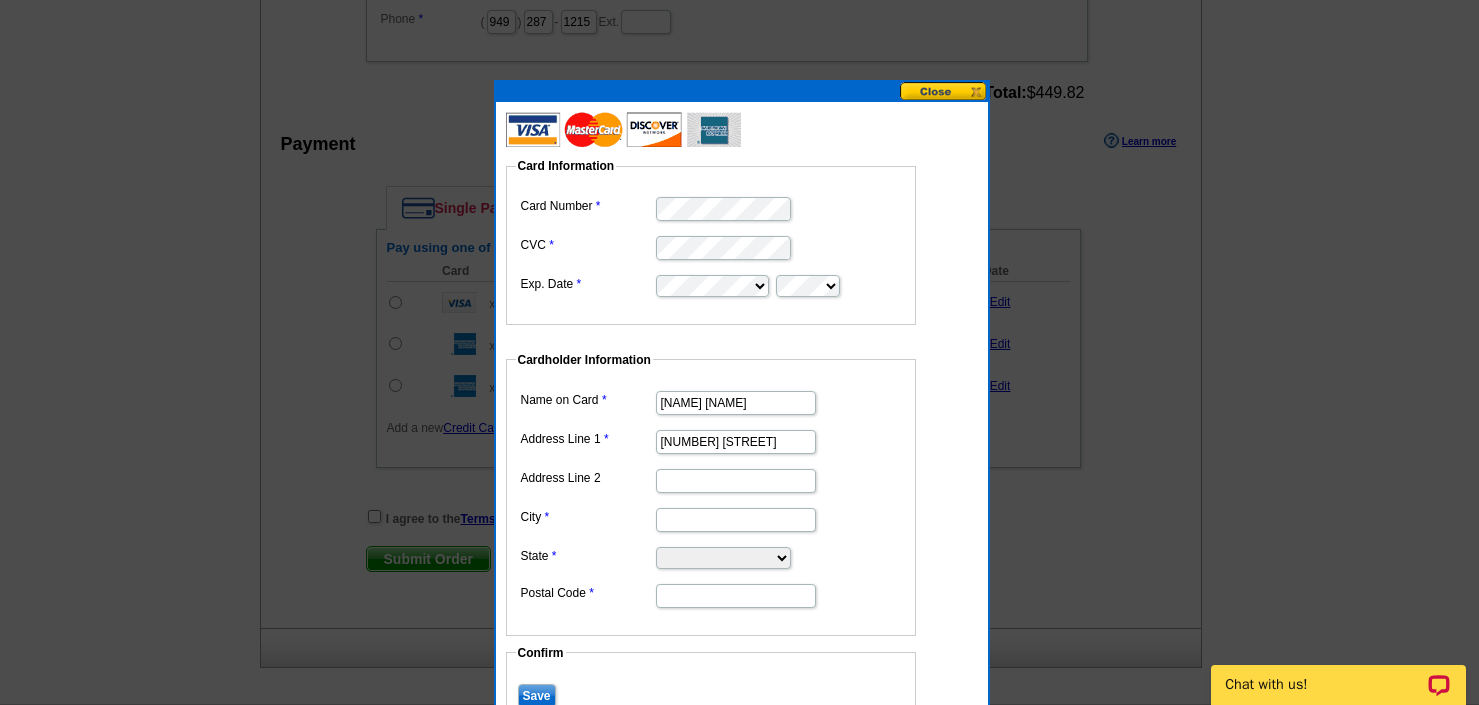 type on "#265" 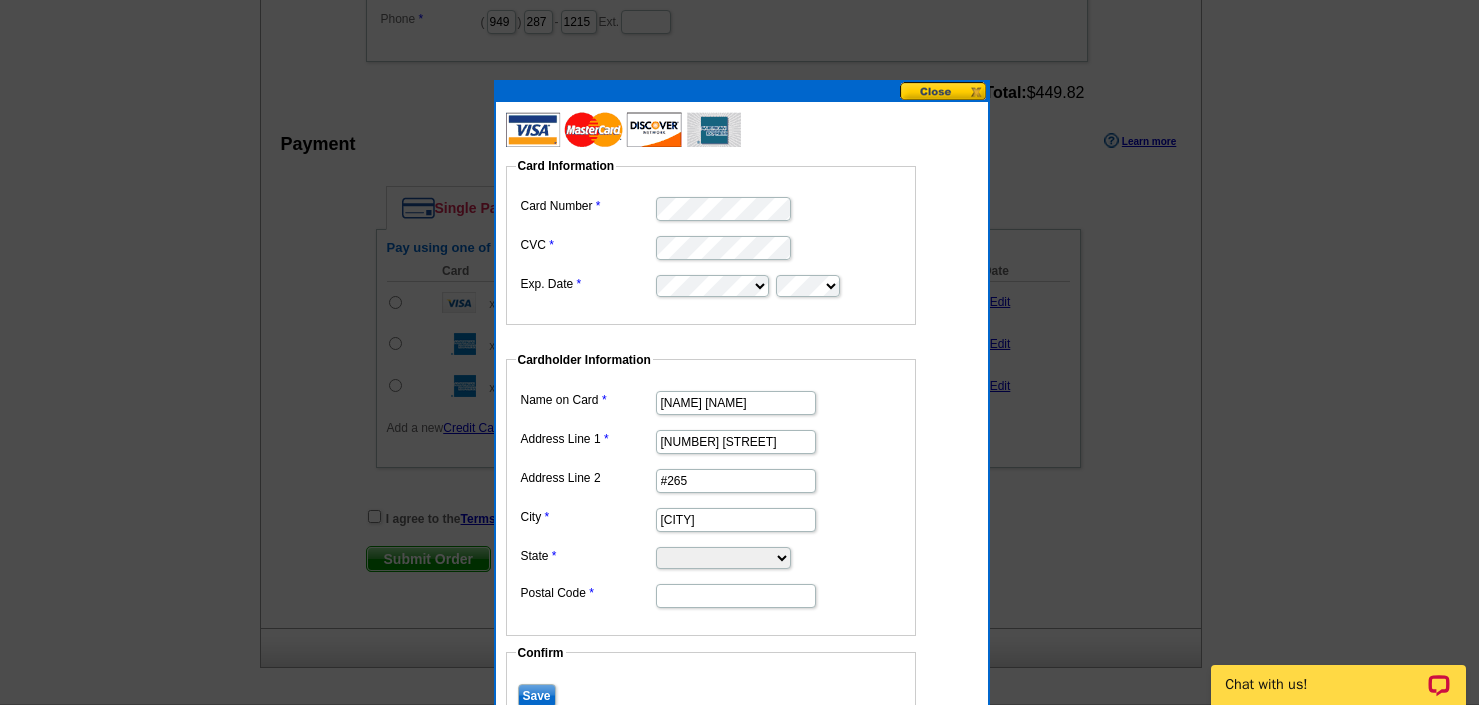 select on "CA" 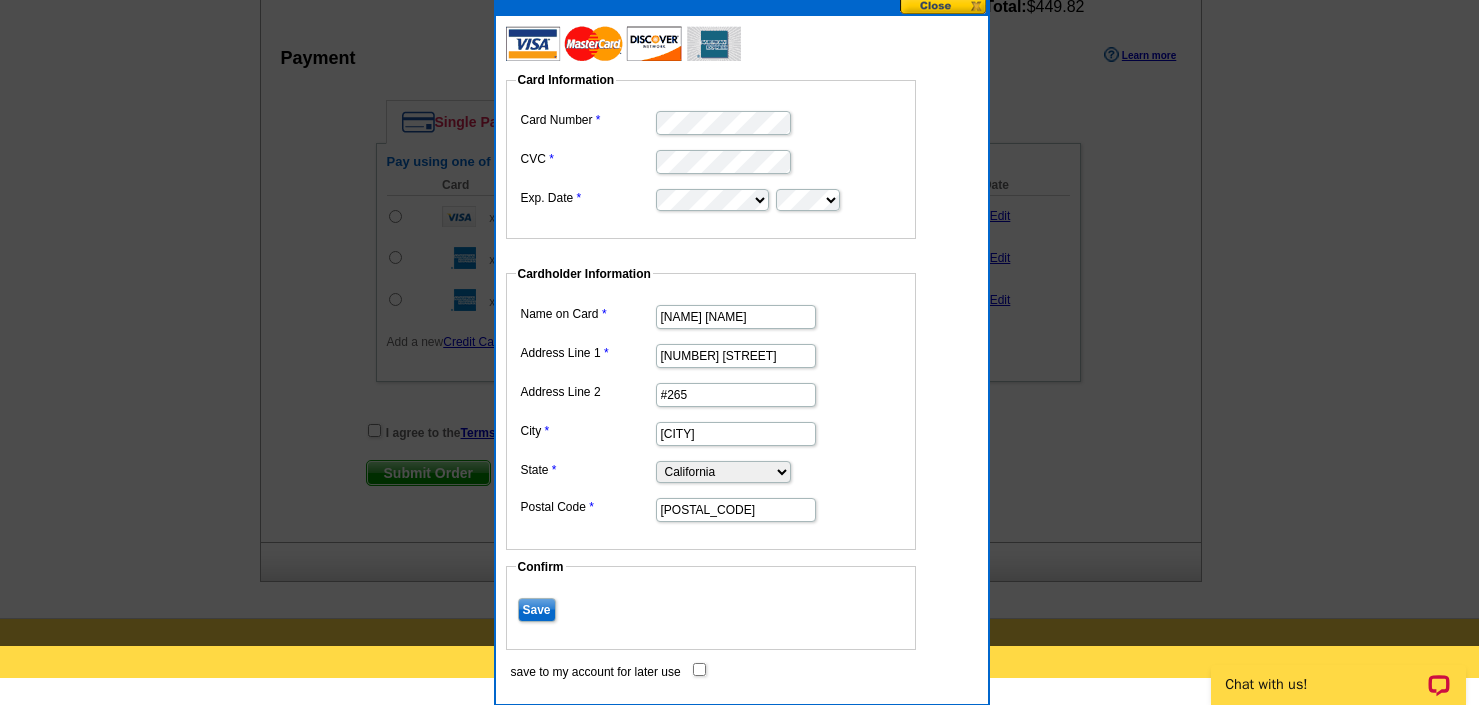 scroll, scrollTop: 867, scrollLeft: 0, axis: vertical 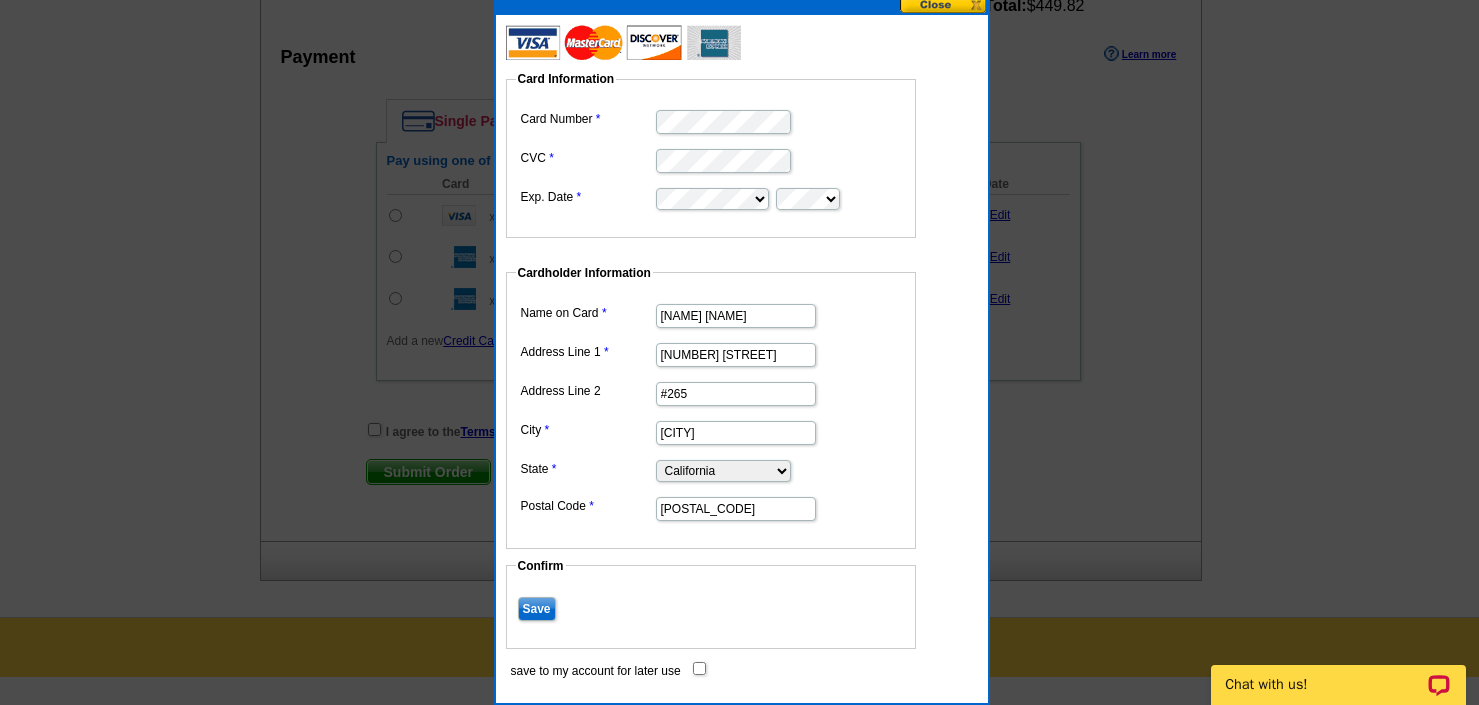 click on "Save" at bounding box center [537, 609] 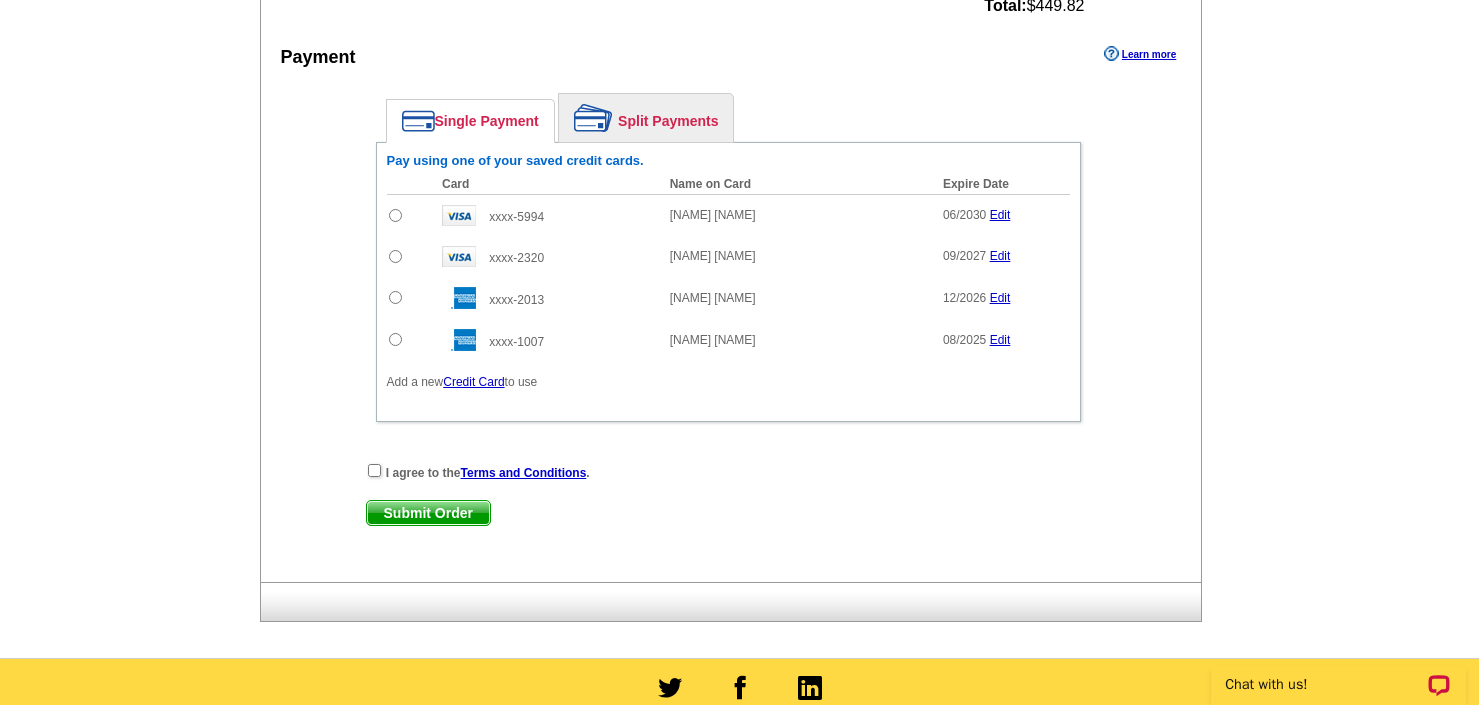 click at bounding box center [395, 215] 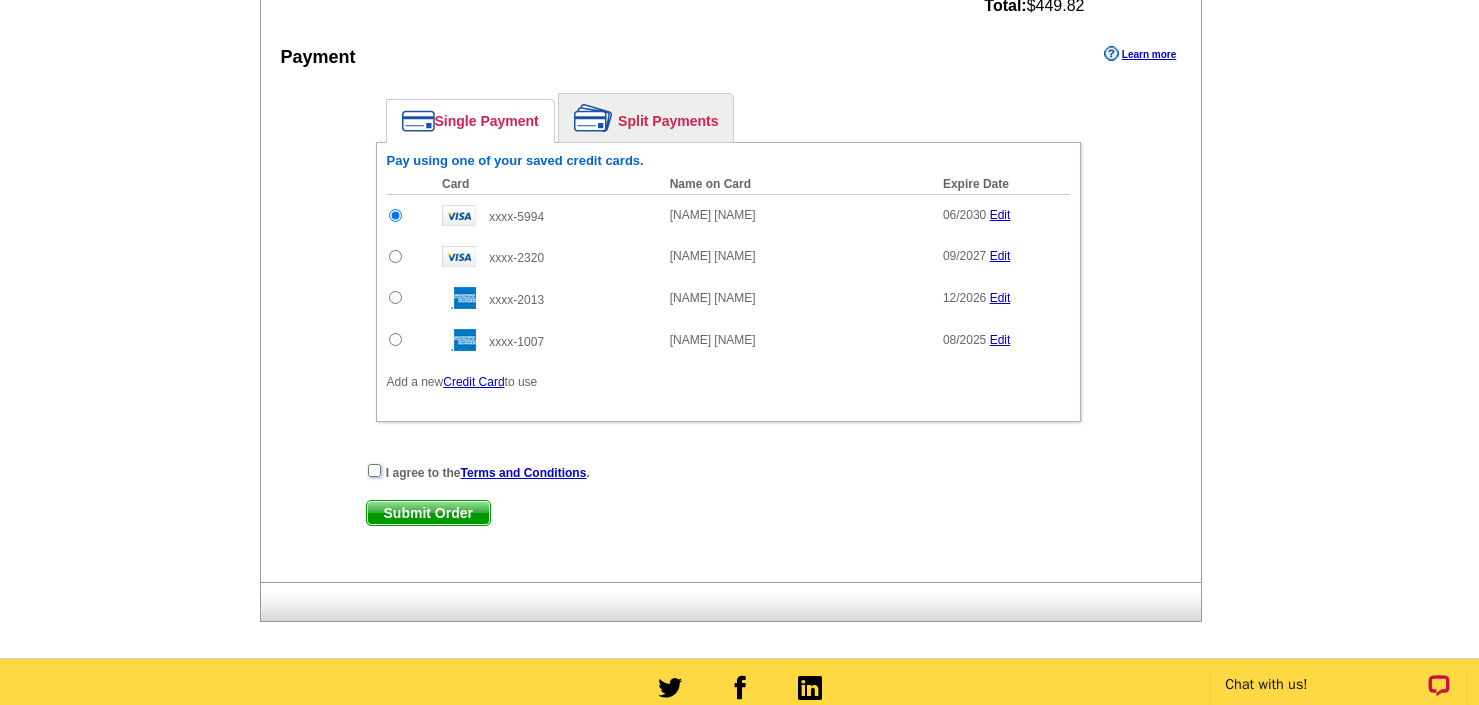 click at bounding box center (374, 470) 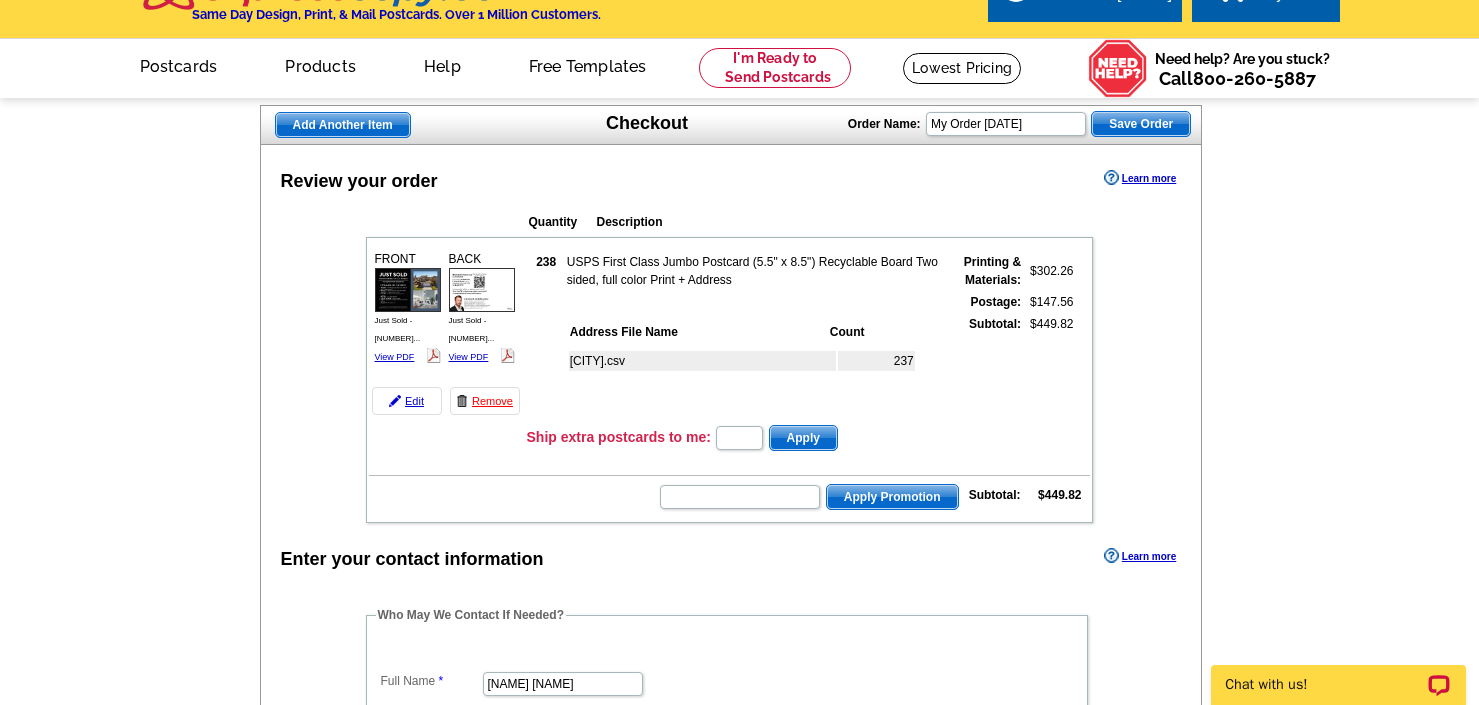 scroll, scrollTop: 0, scrollLeft: 0, axis: both 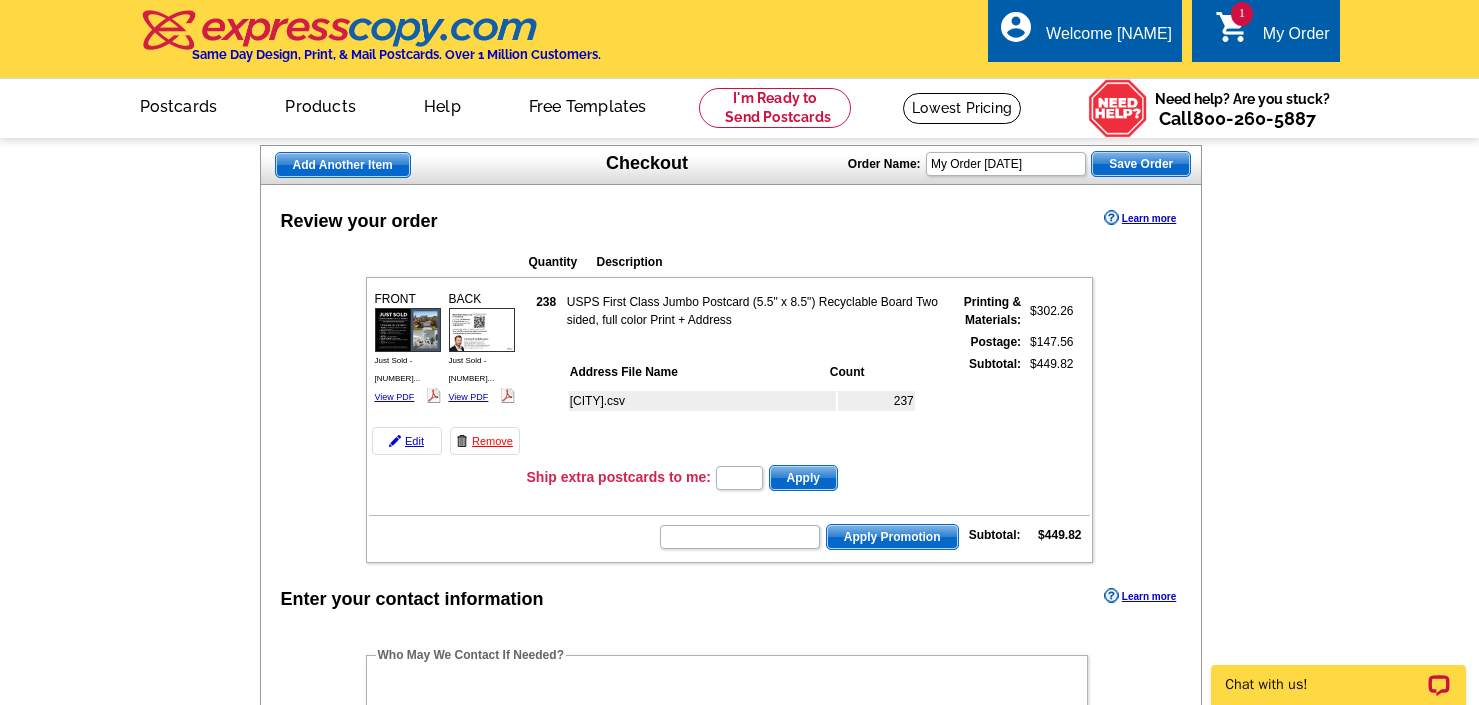 click on "$449.82" at bounding box center (1059, 535) 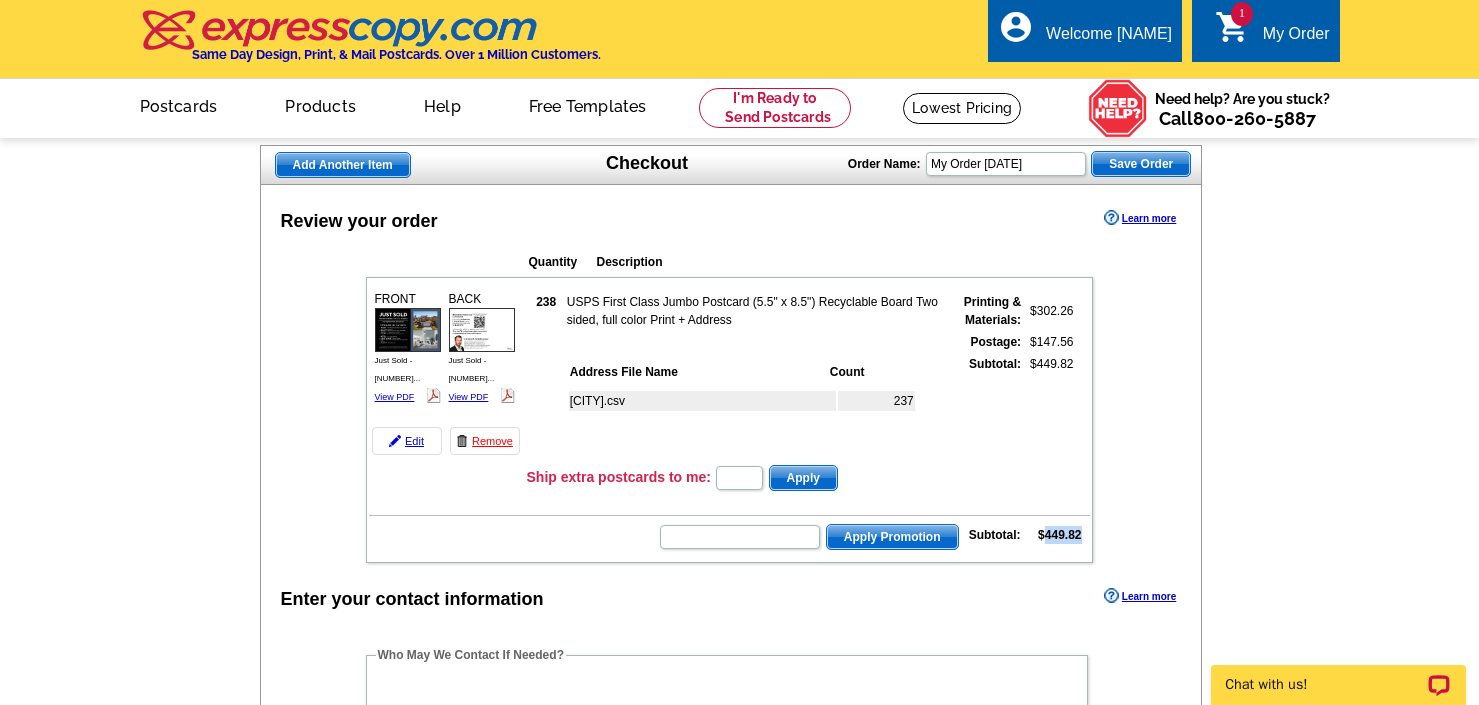 click on "$449.82" at bounding box center [1059, 535] 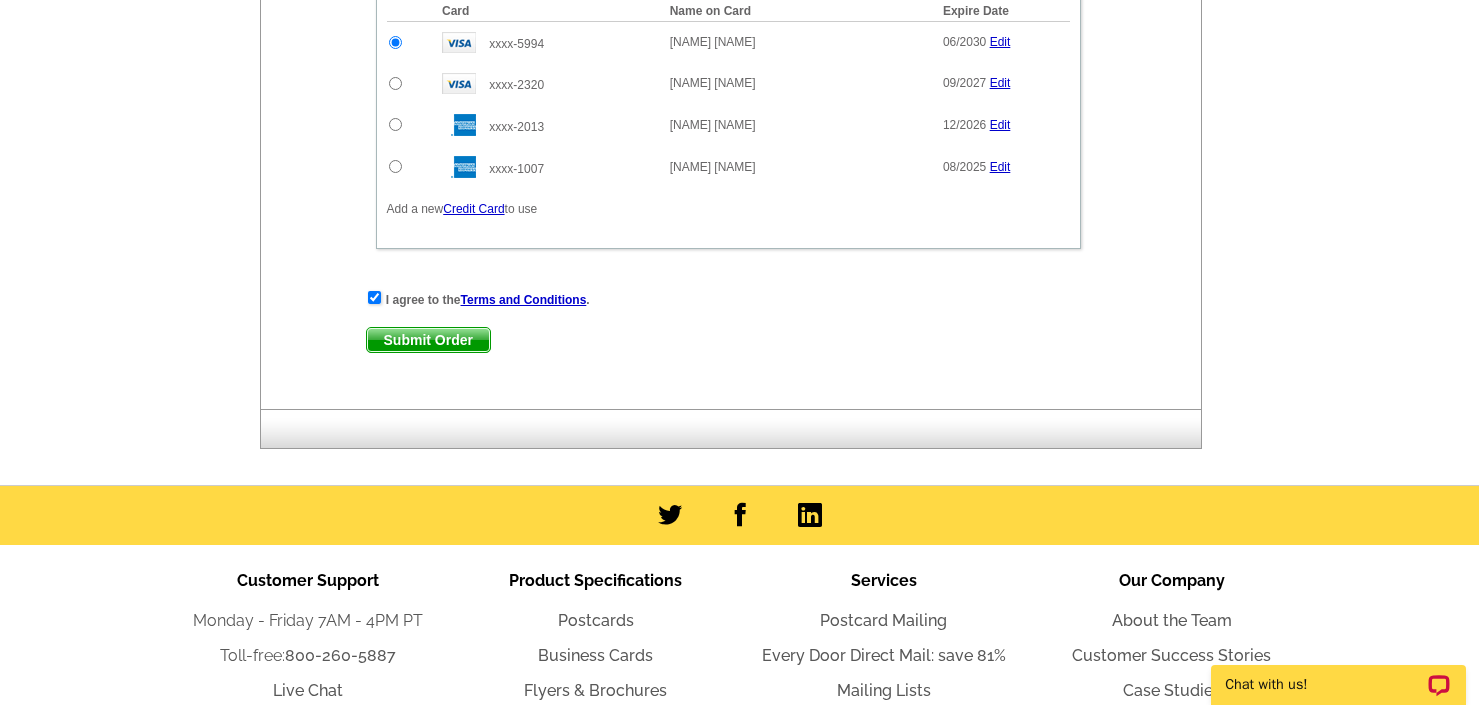 scroll, scrollTop: 1245, scrollLeft: 0, axis: vertical 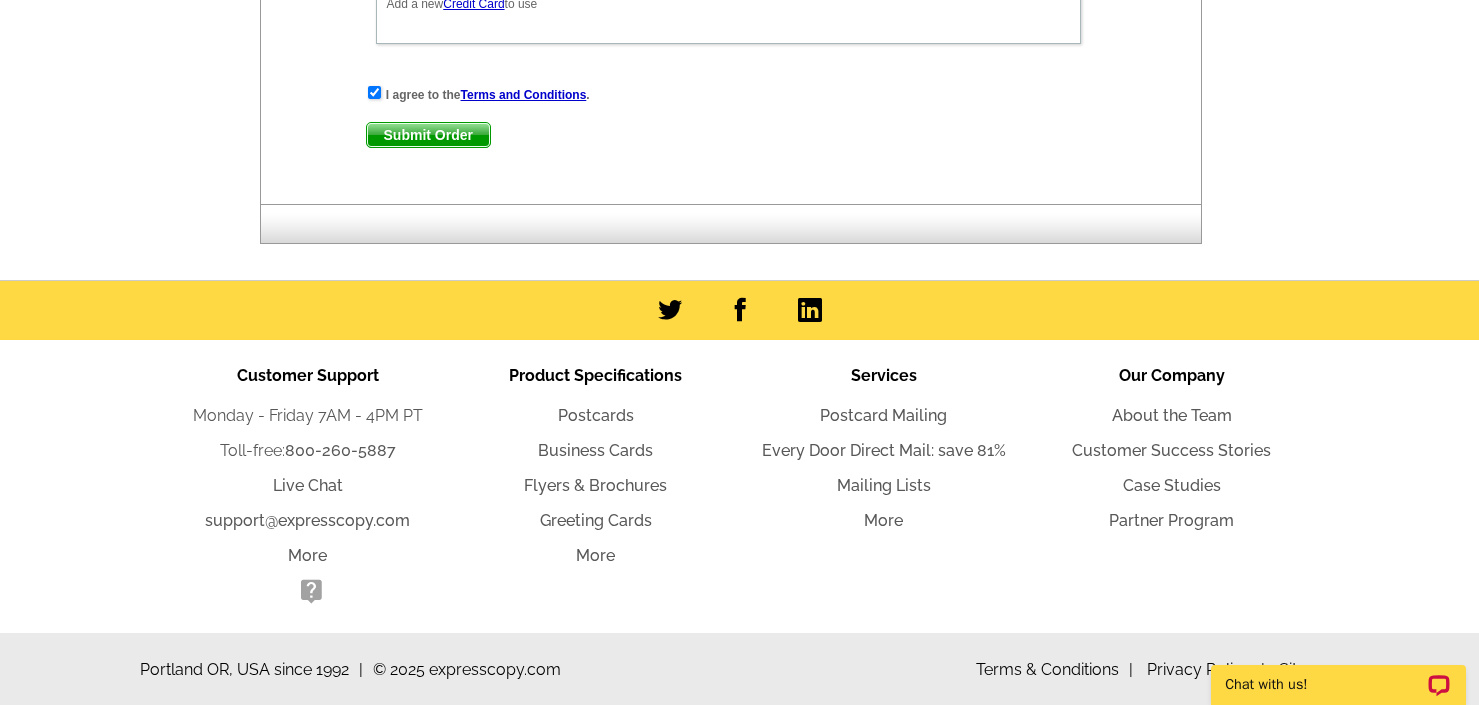 click on "Submit Order" at bounding box center (428, 135) 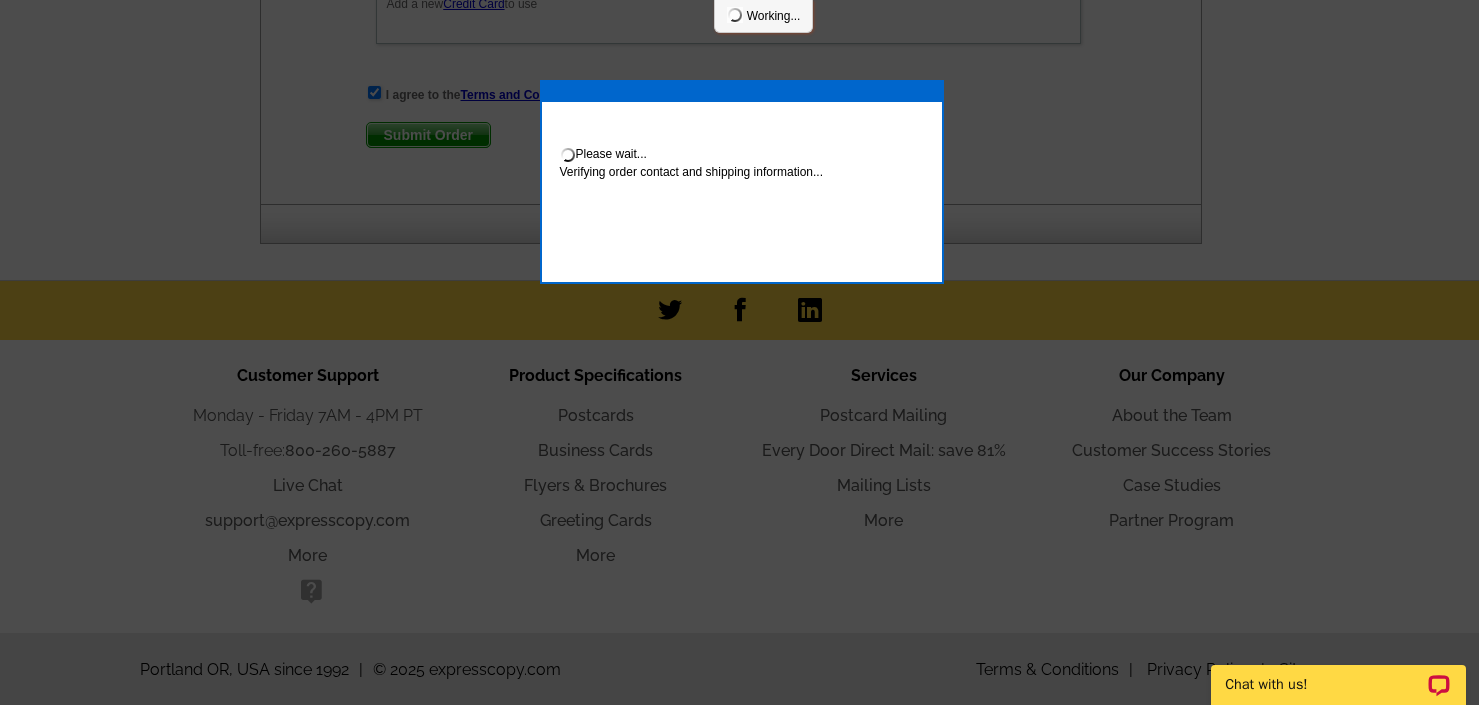 scroll, scrollTop: 1346, scrollLeft: 0, axis: vertical 